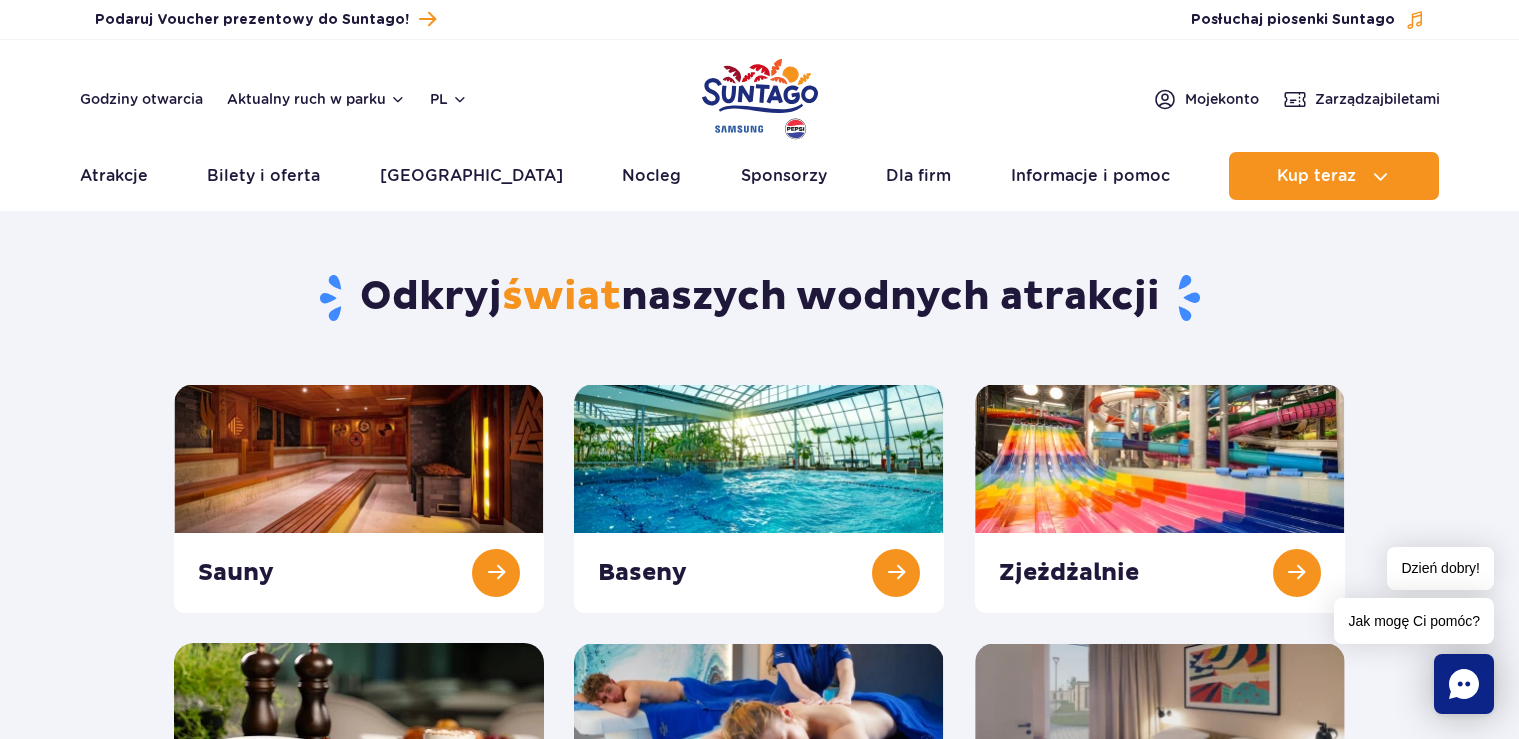 scroll, scrollTop: 0, scrollLeft: 0, axis: both 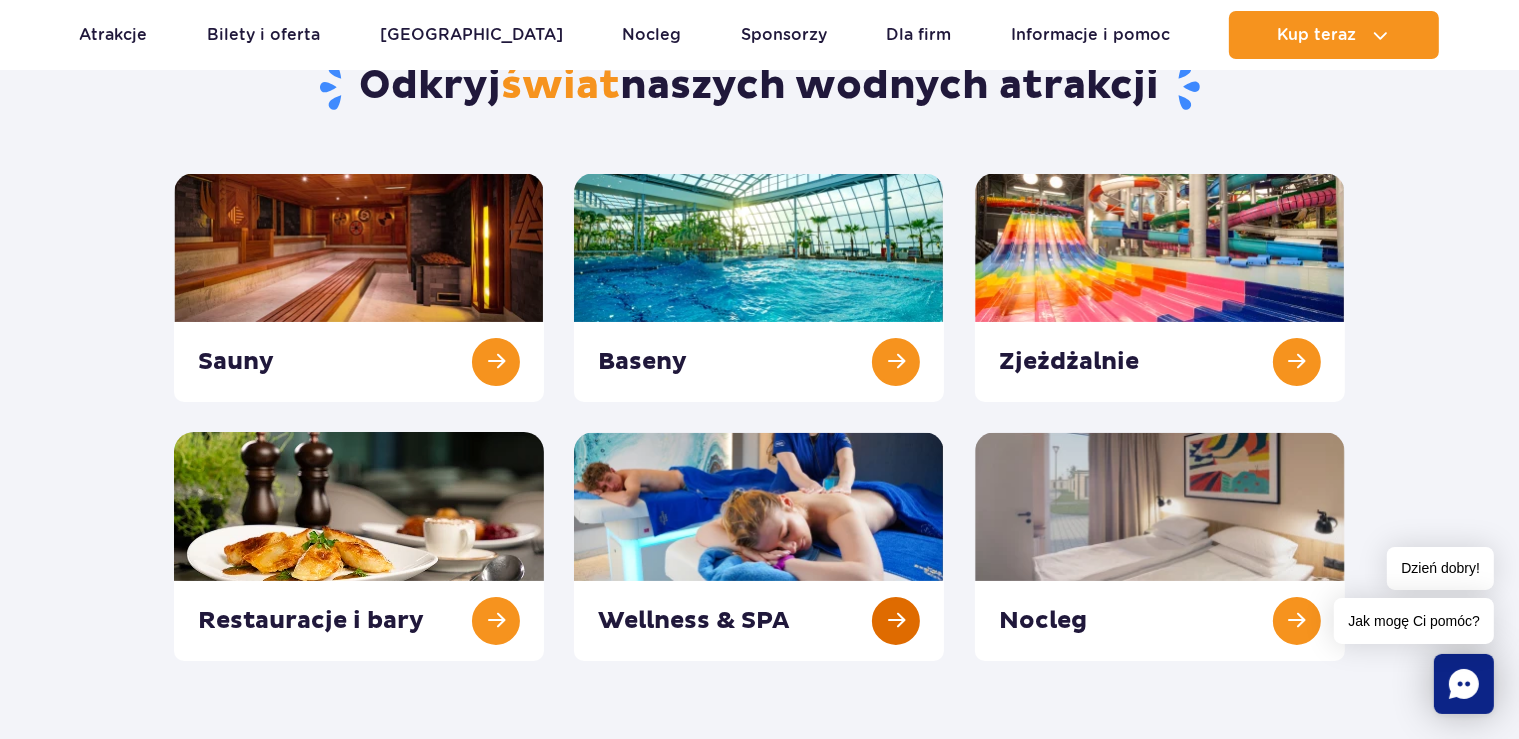 click at bounding box center (759, 546) 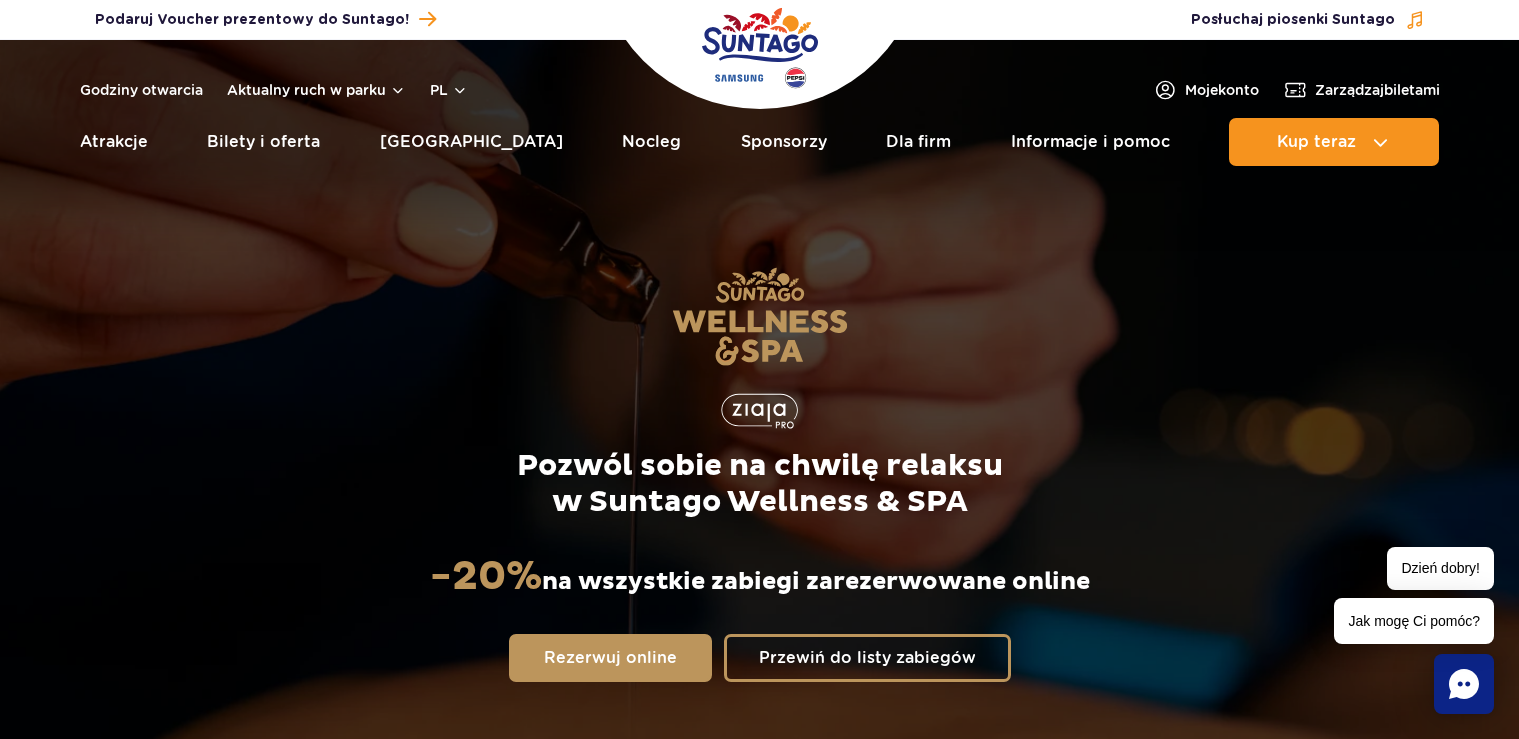 scroll, scrollTop: 0, scrollLeft: 0, axis: both 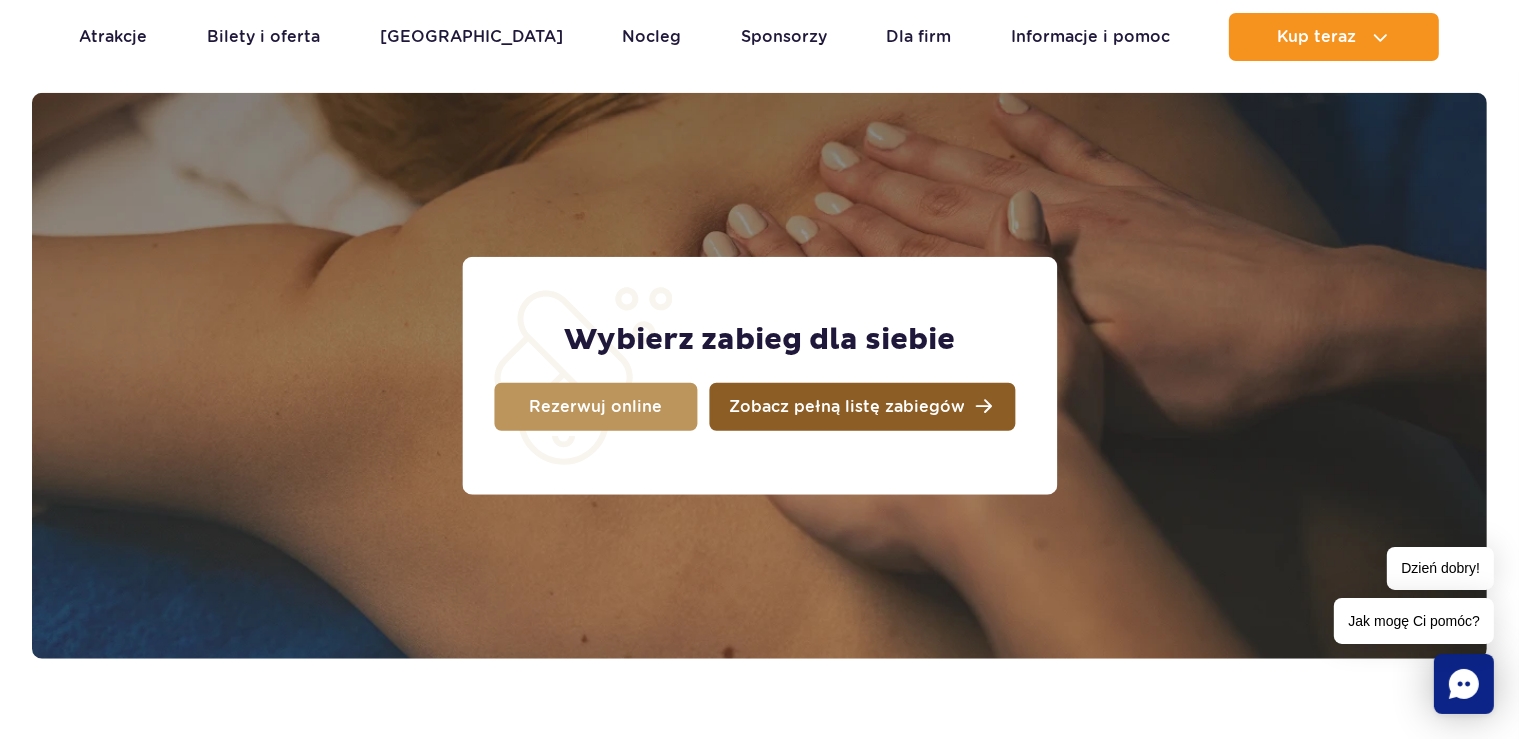 click on "Zobacz pełną listę zabiegów" at bounding box center [847, 407] 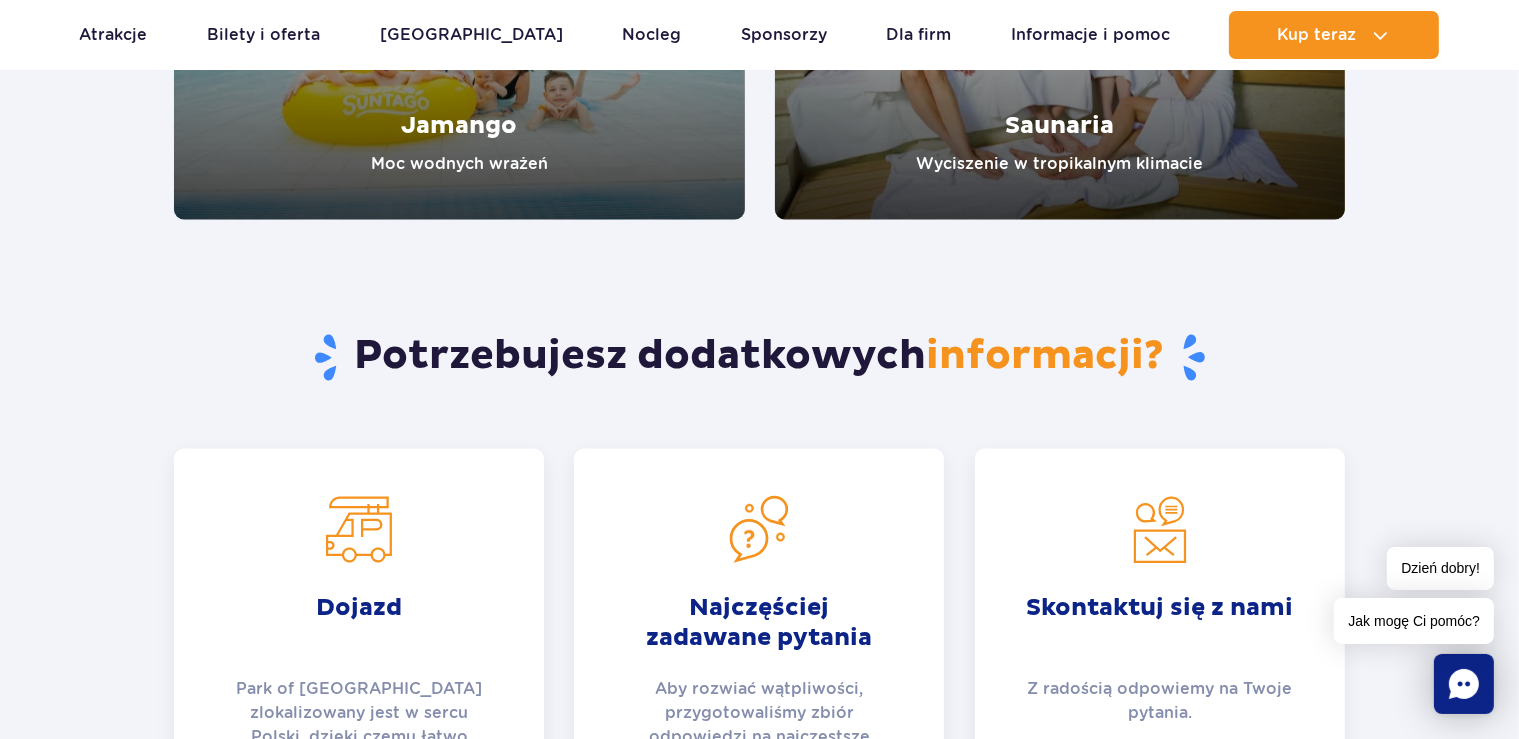 scroll, scrollTop: 3062, scrollLeft: 0, axis: vertical 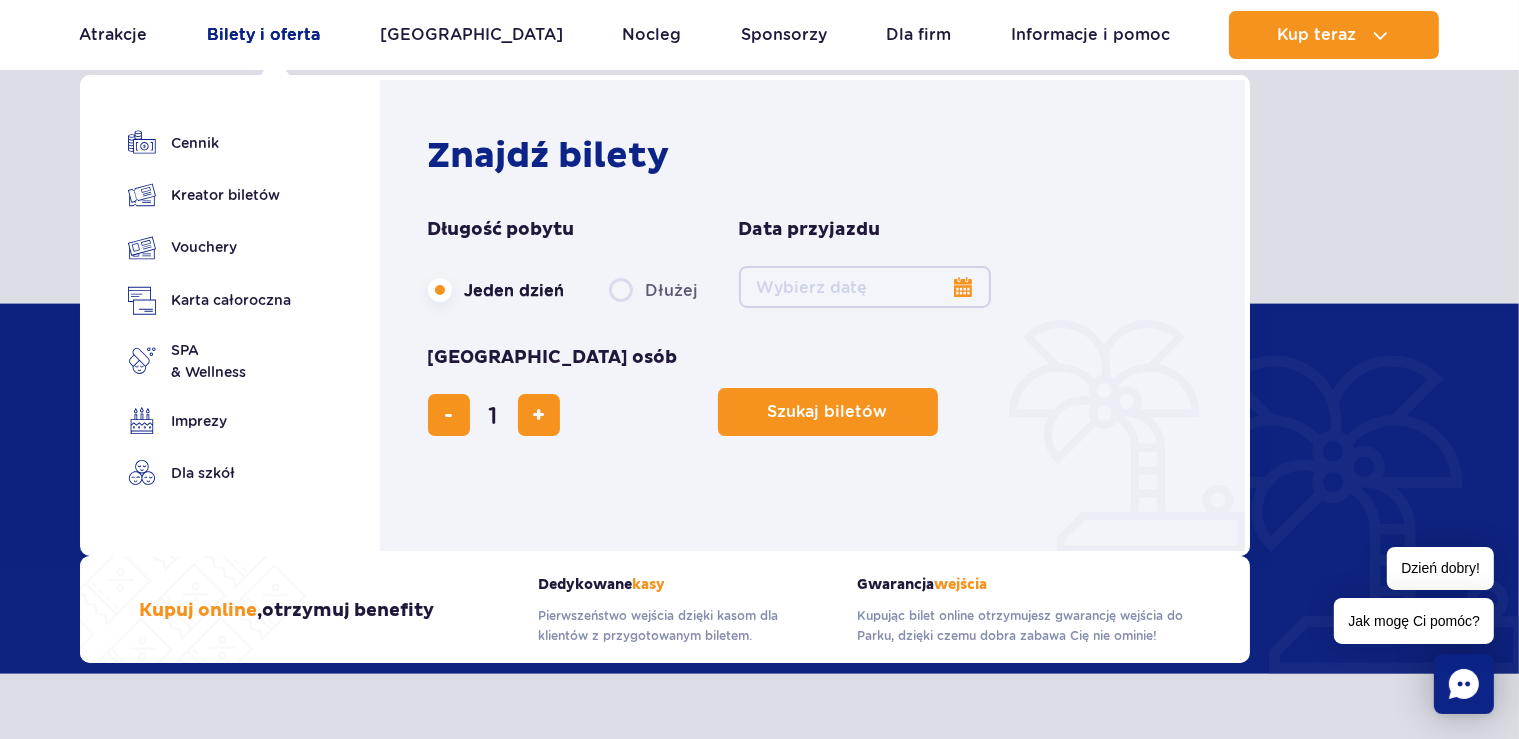 click on "Bilety i oferta" at bounding box center [263, 35] 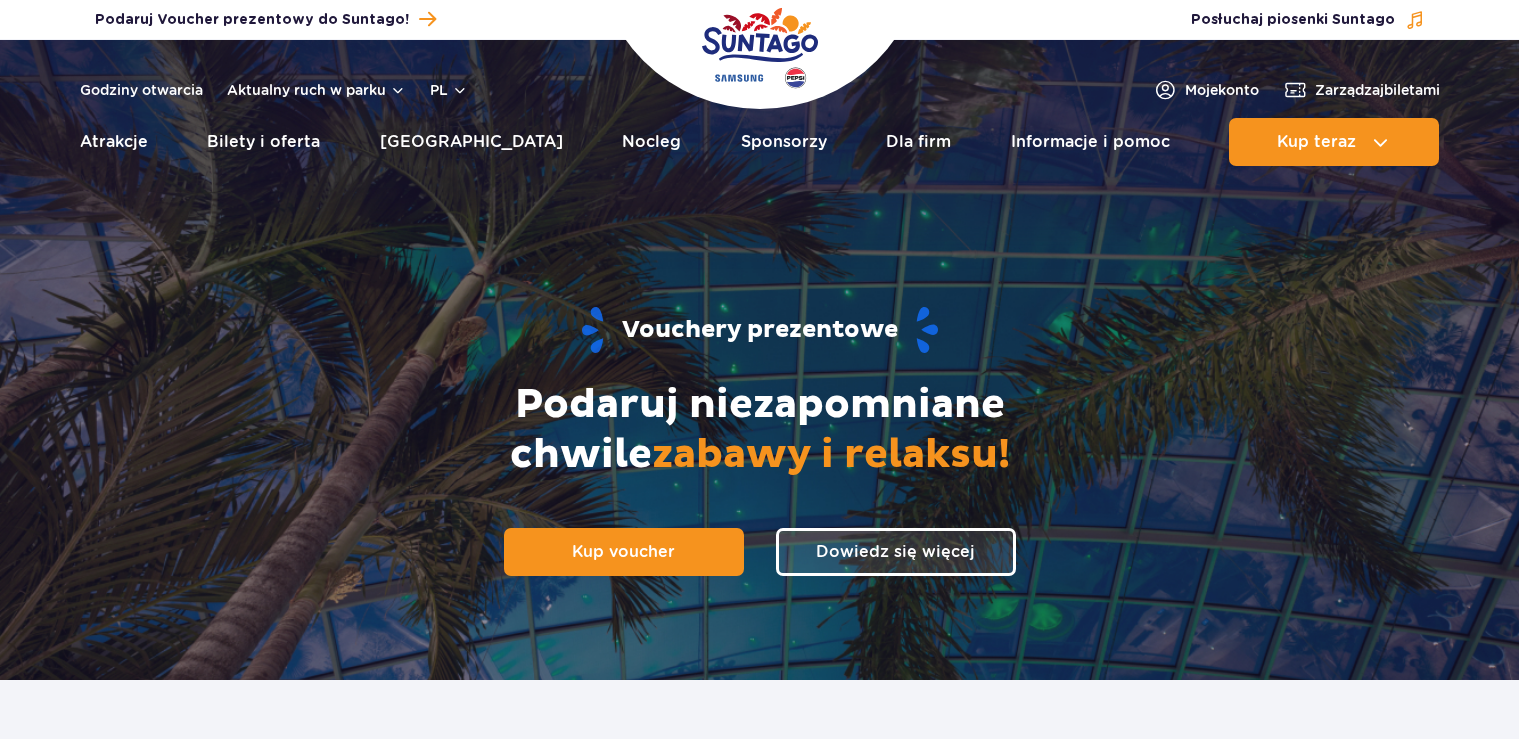 scroll, scrollTop: 0, scrollLeft: 0, axis: both 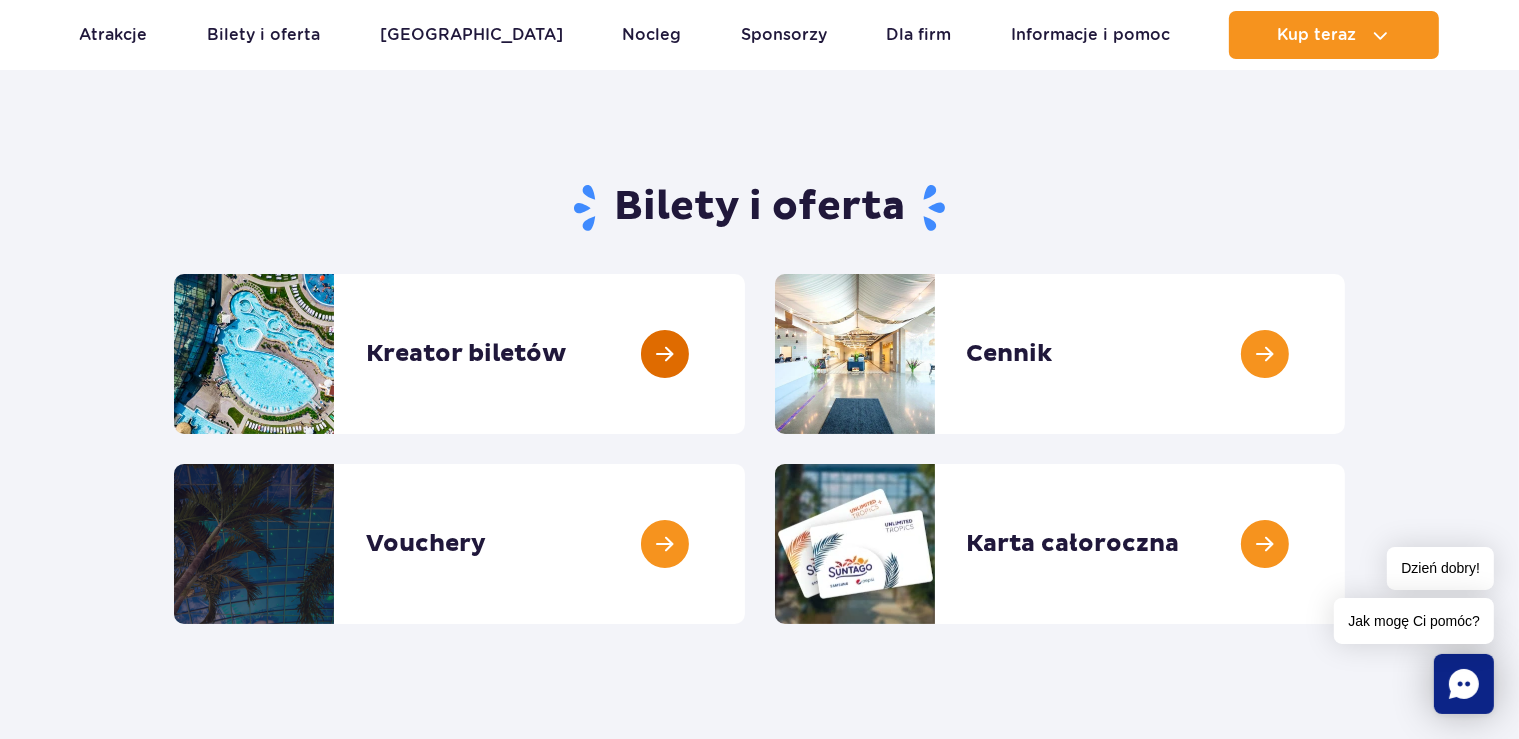 click at bounding box center (745, 354) 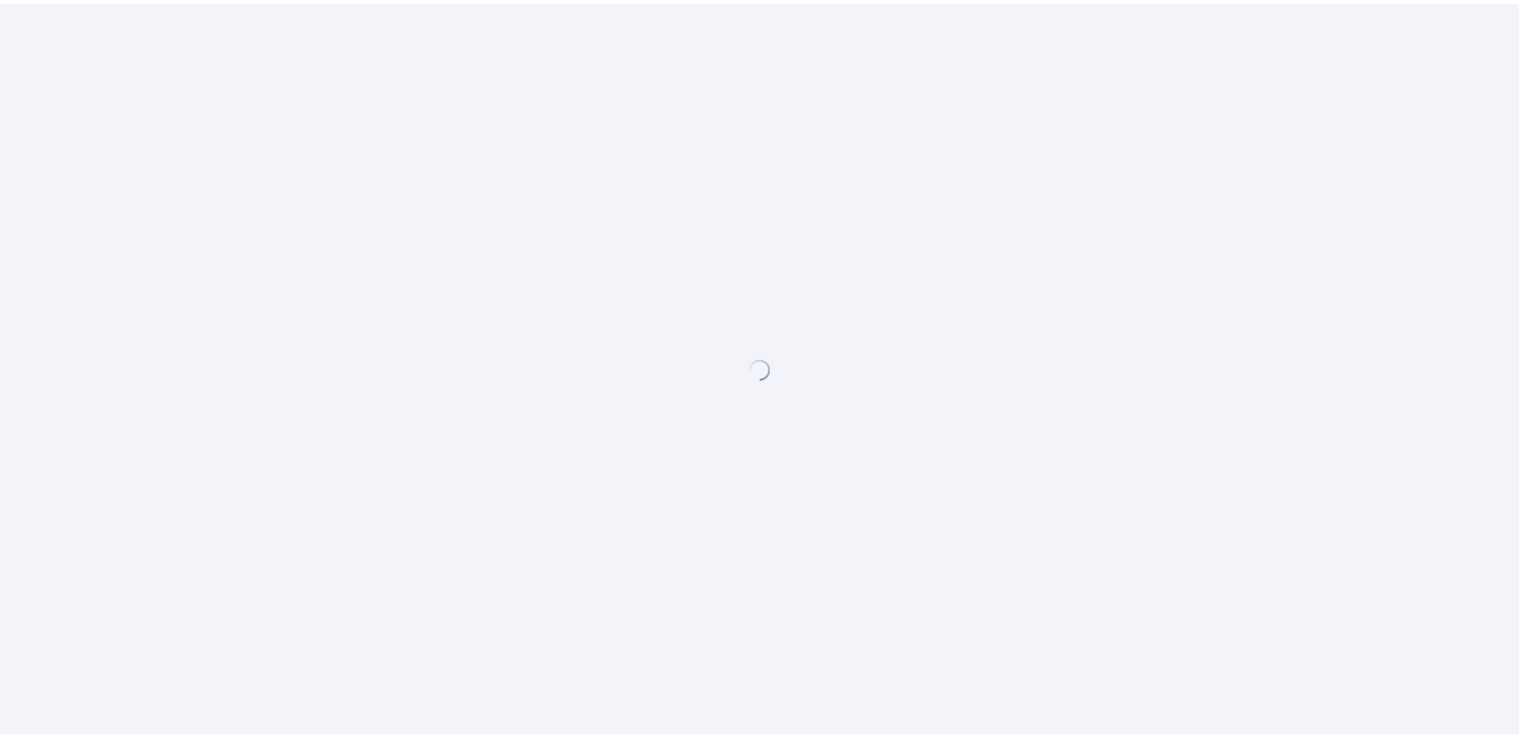 scroll, scrollTop: 0, scrollLeft: 0, axis: both 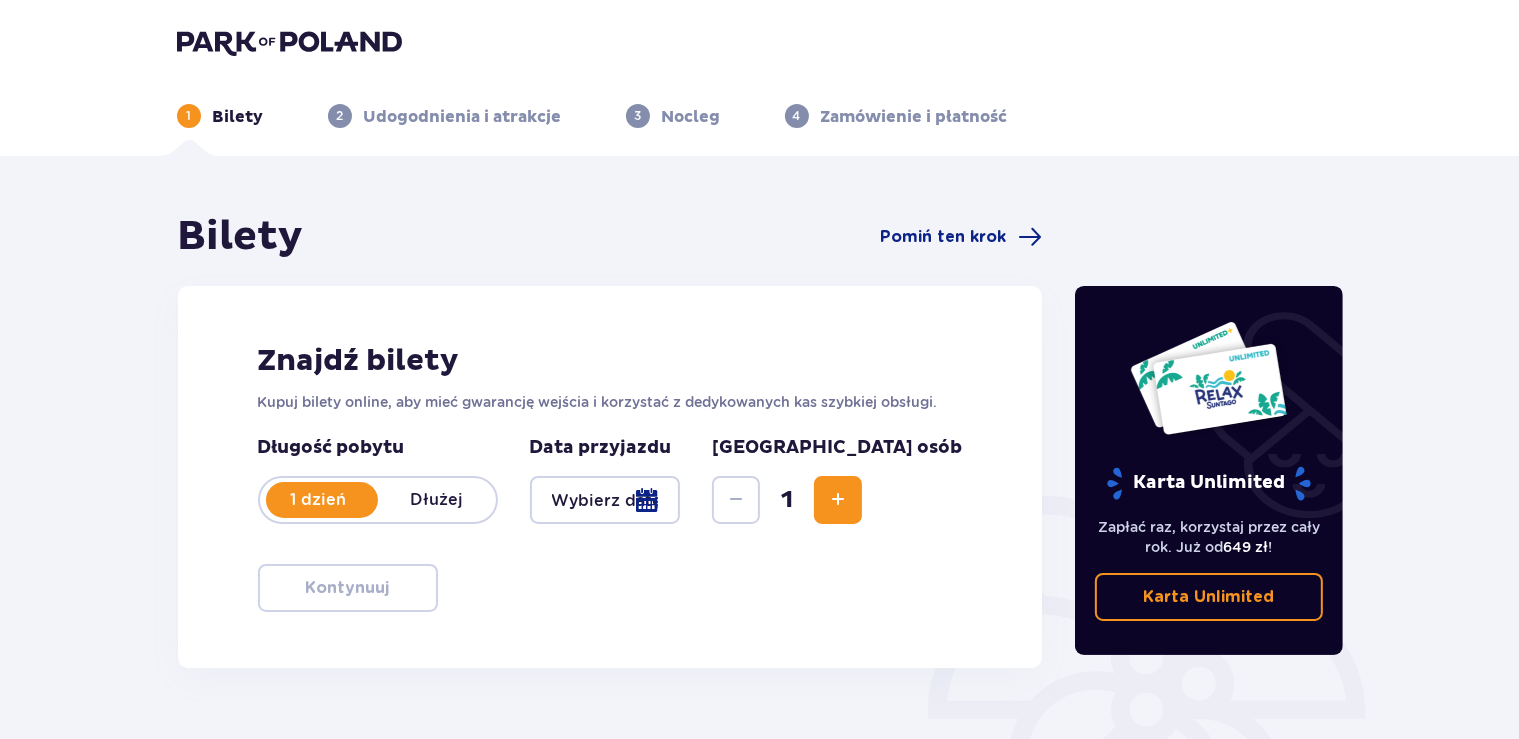 click at bounding box center [605, 500] 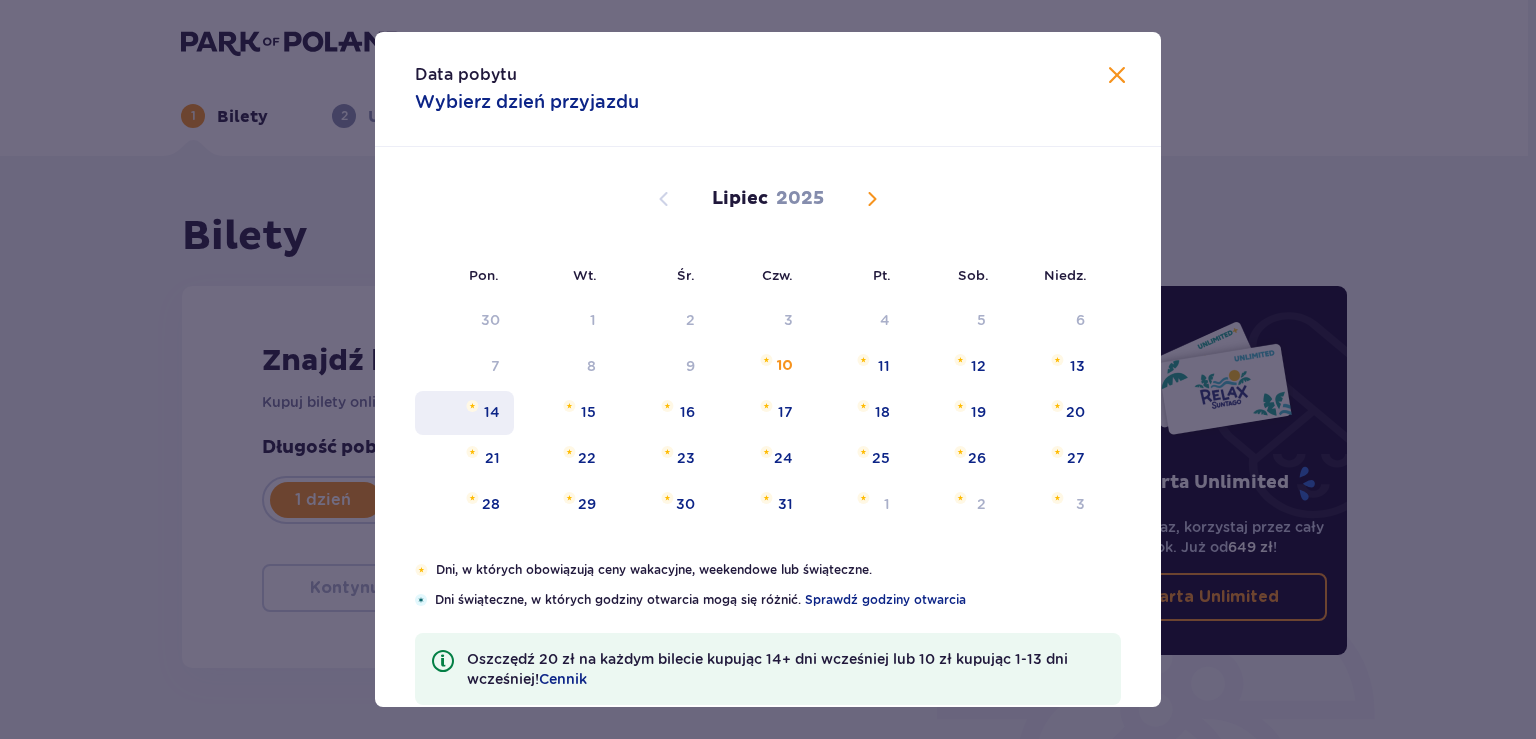 click on "14" at bounding box center (464, 413) 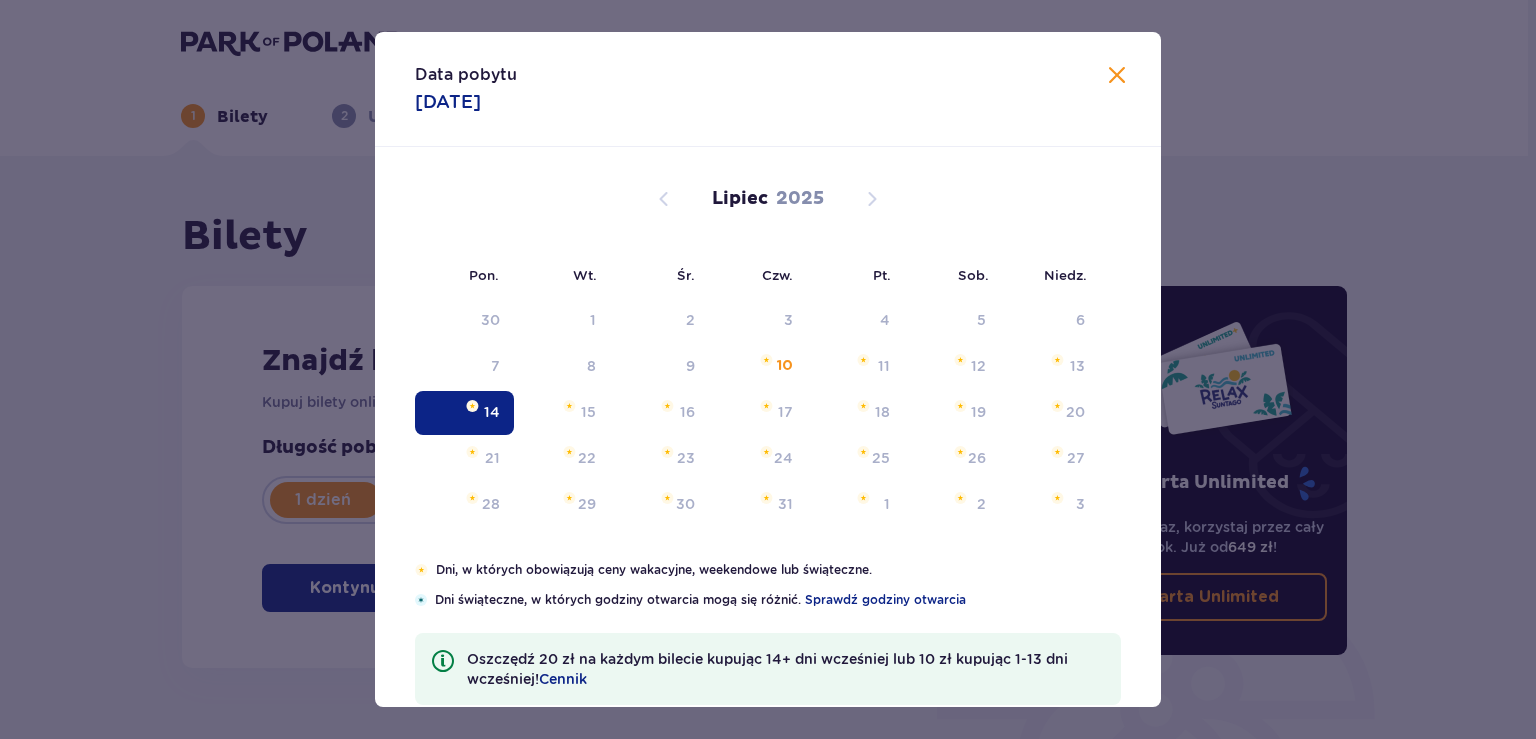 type on "14.07.25" 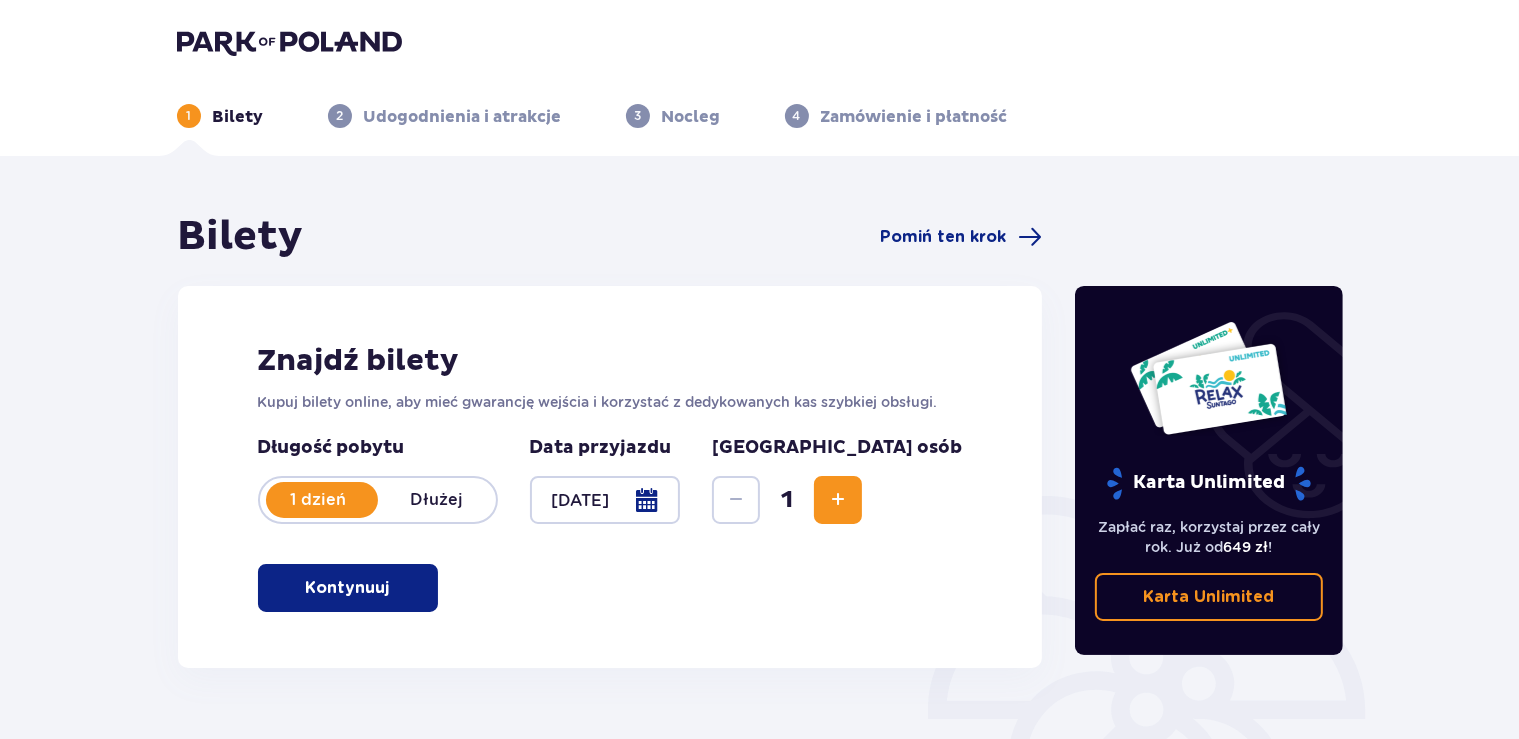 click at bounding box center (838, 500) 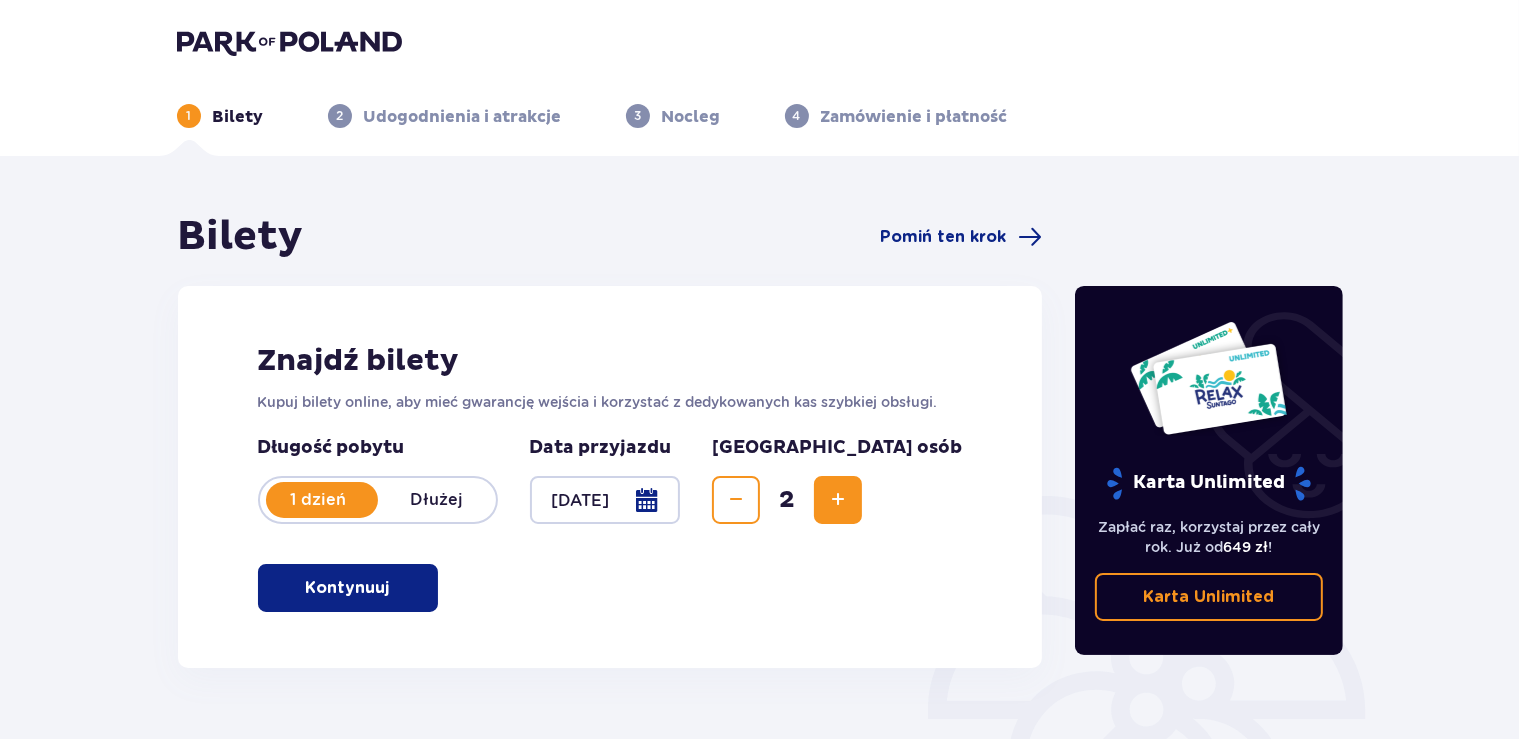 click at bounding box center (838, 500) 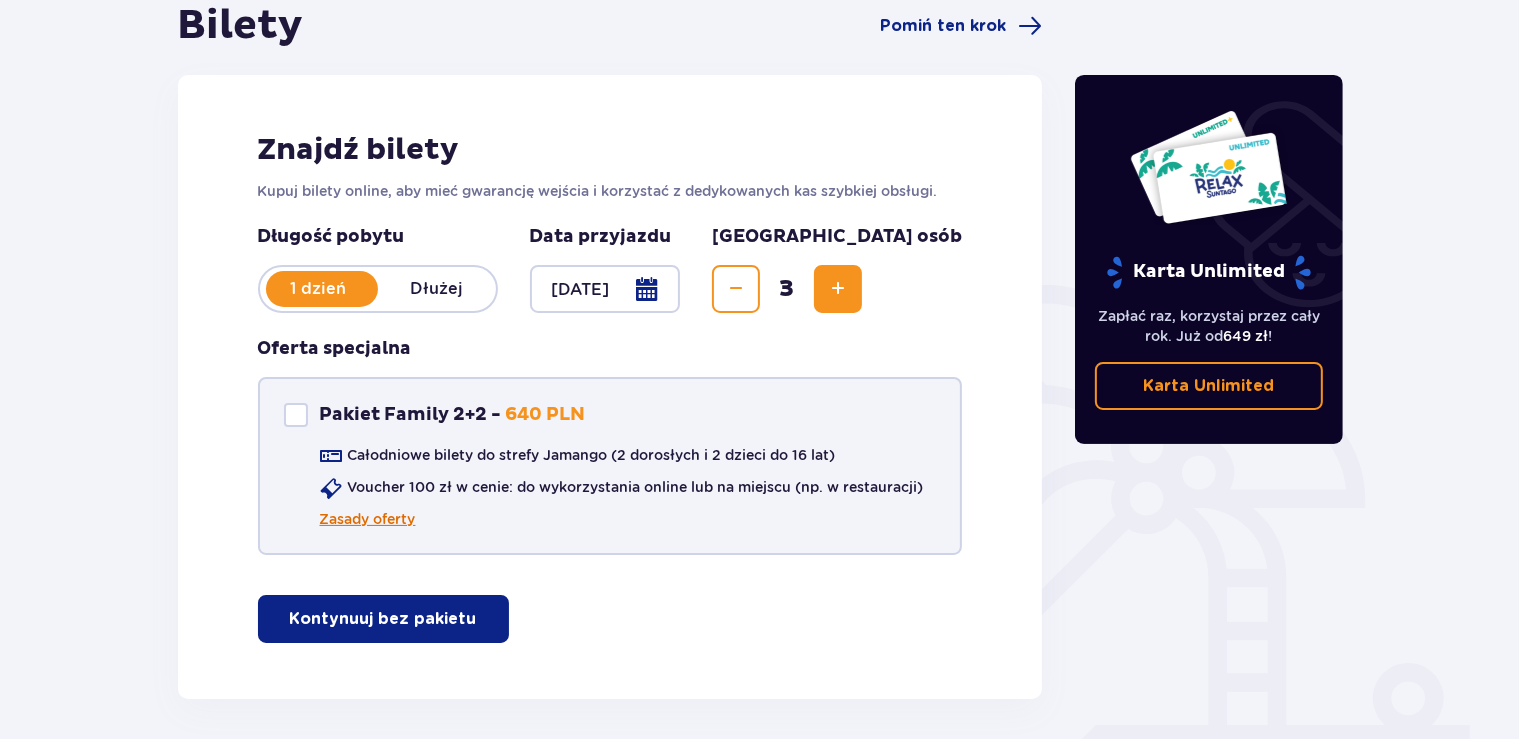 scroll, scrollTop: 290, scrollLeft: 0, axis: vertical 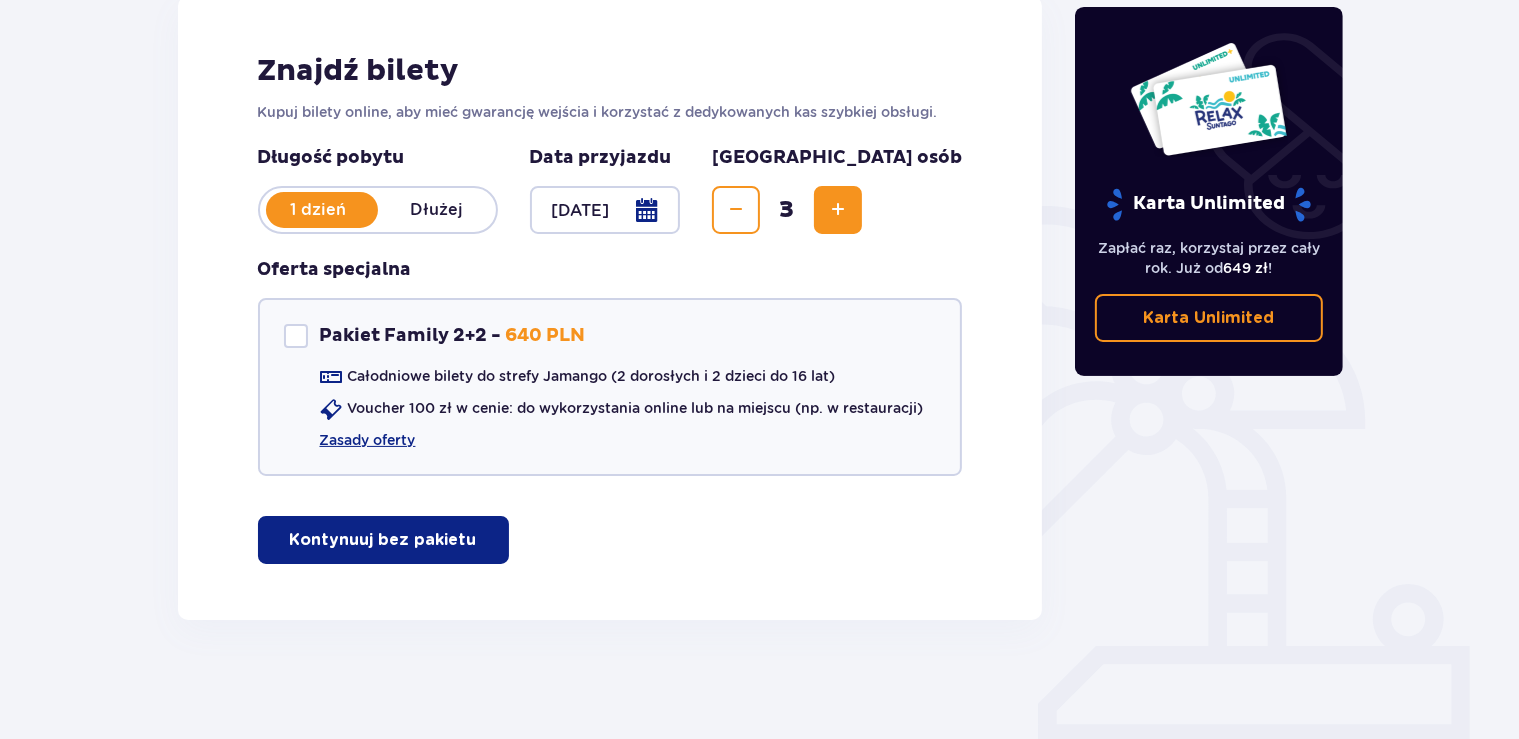 click on "Kontynuuj bez pakietu" at bounding box center [383, 540] 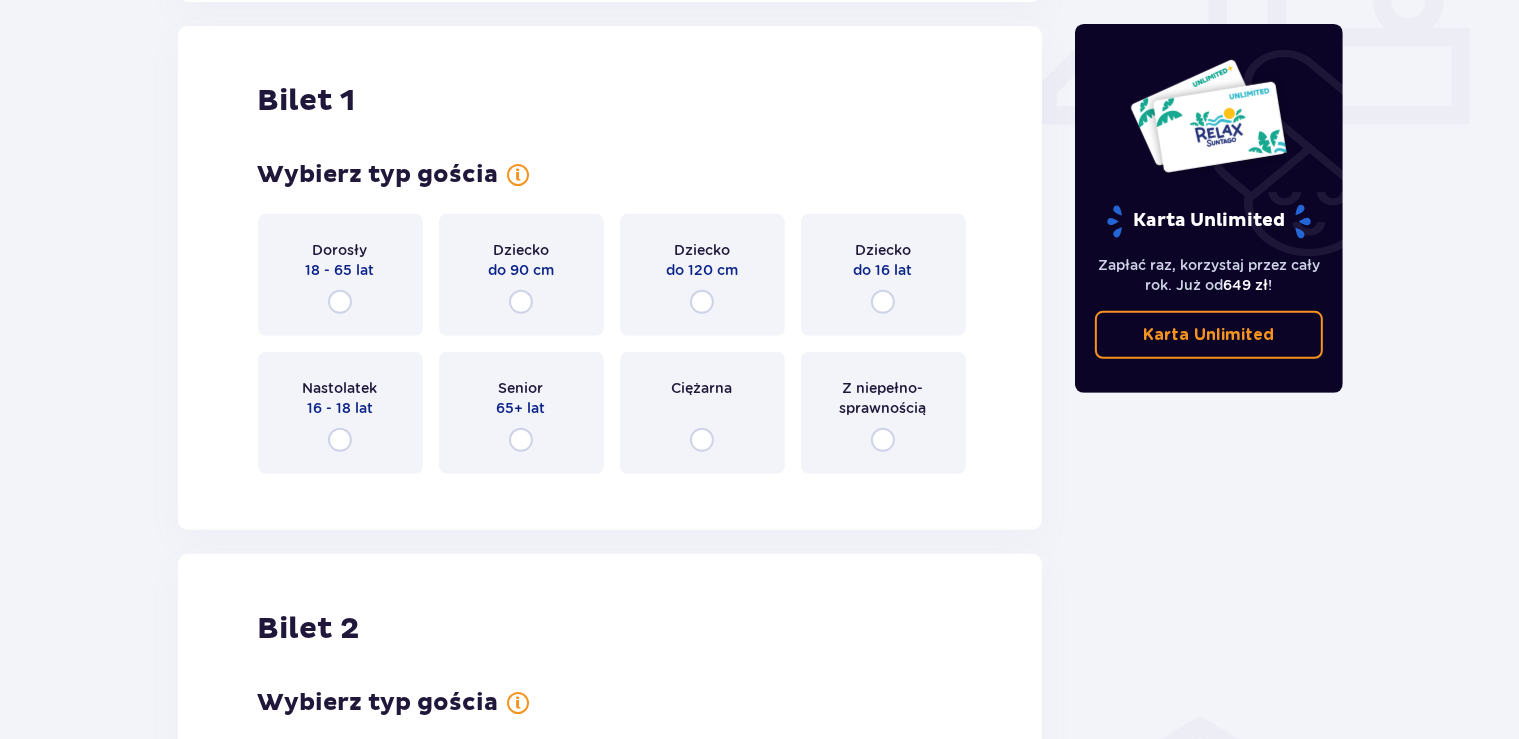scroll, scrollTop: 908, scrollLeft: 0, axis: vertical 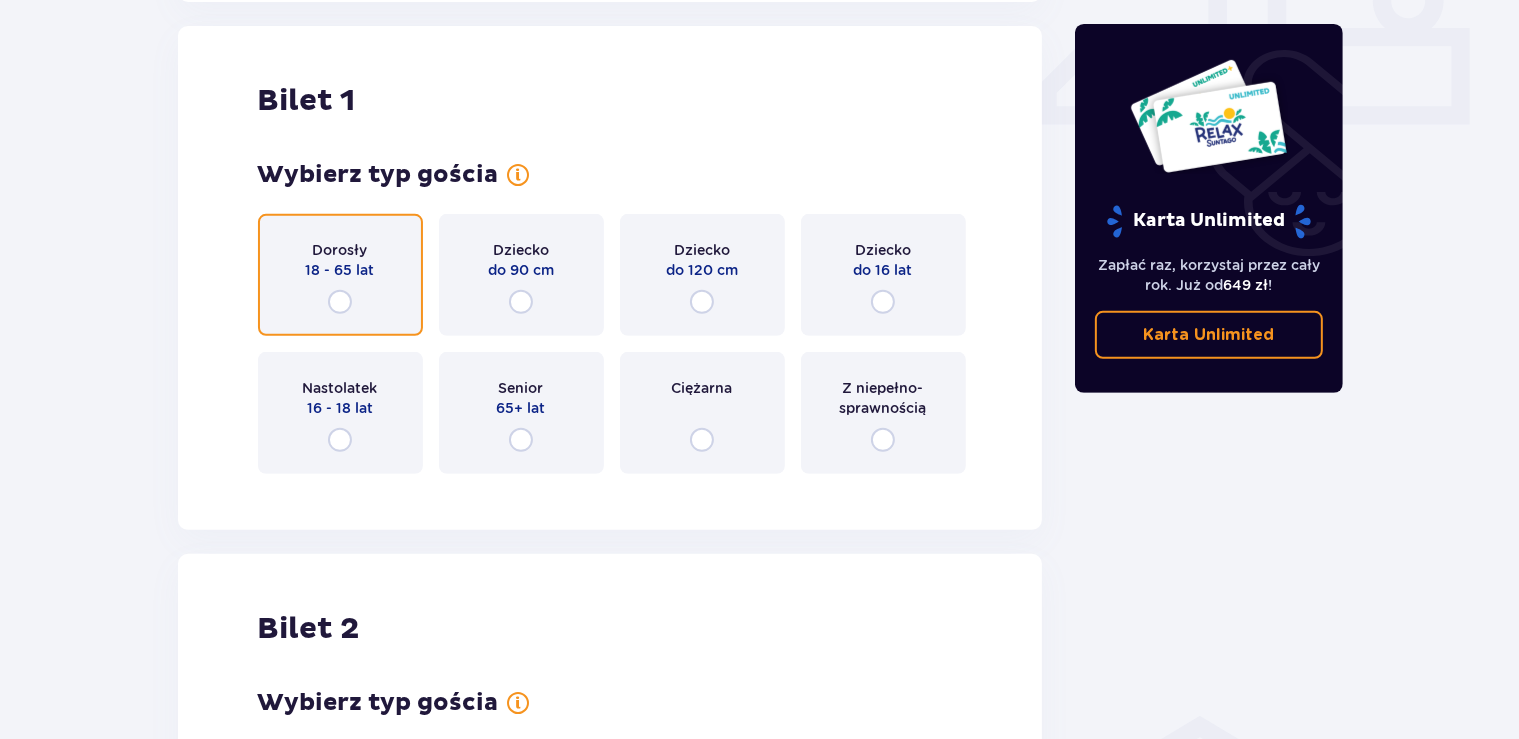 click at bounding box center [340, 302] 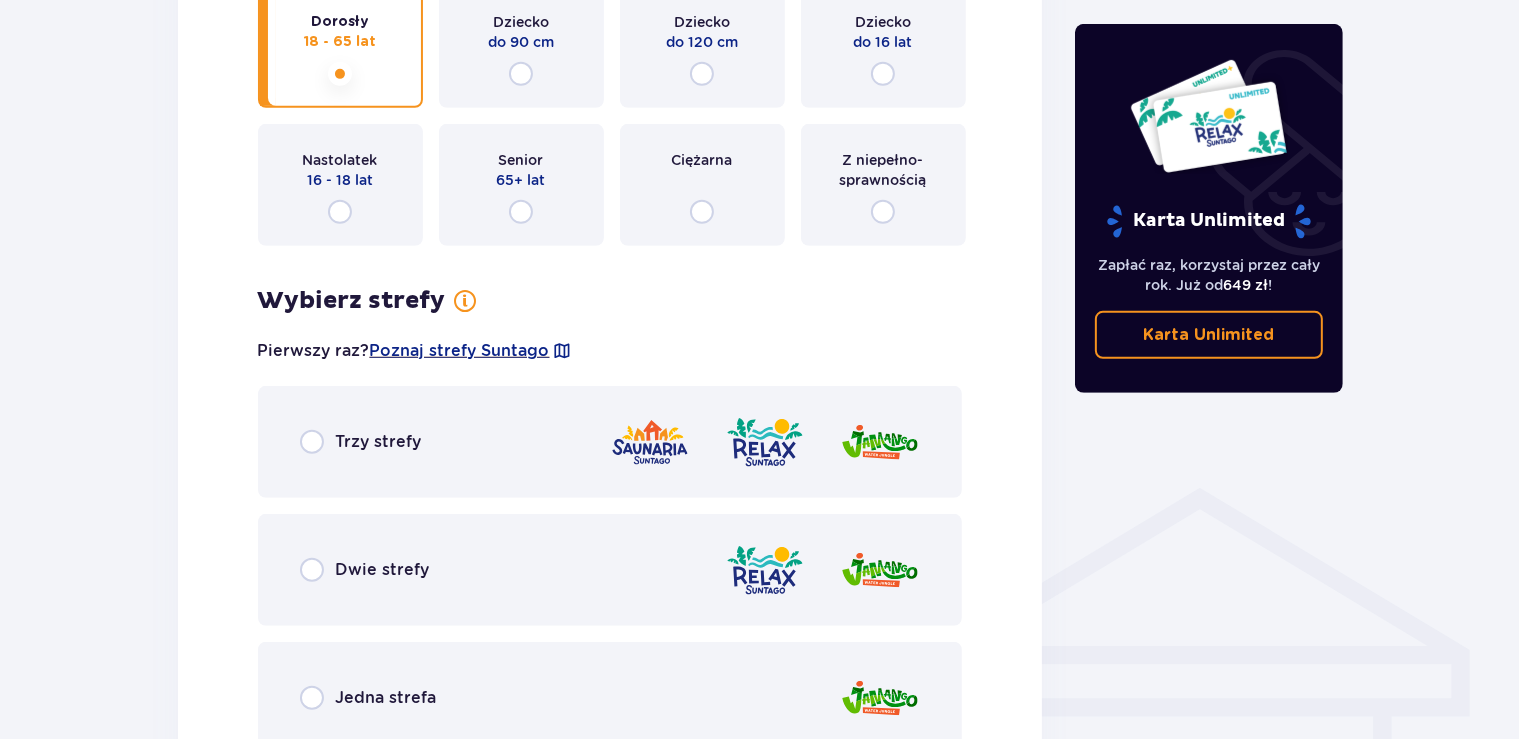 scroll, scrollTop: 1185, scrollLeft: 0, axis: vertical 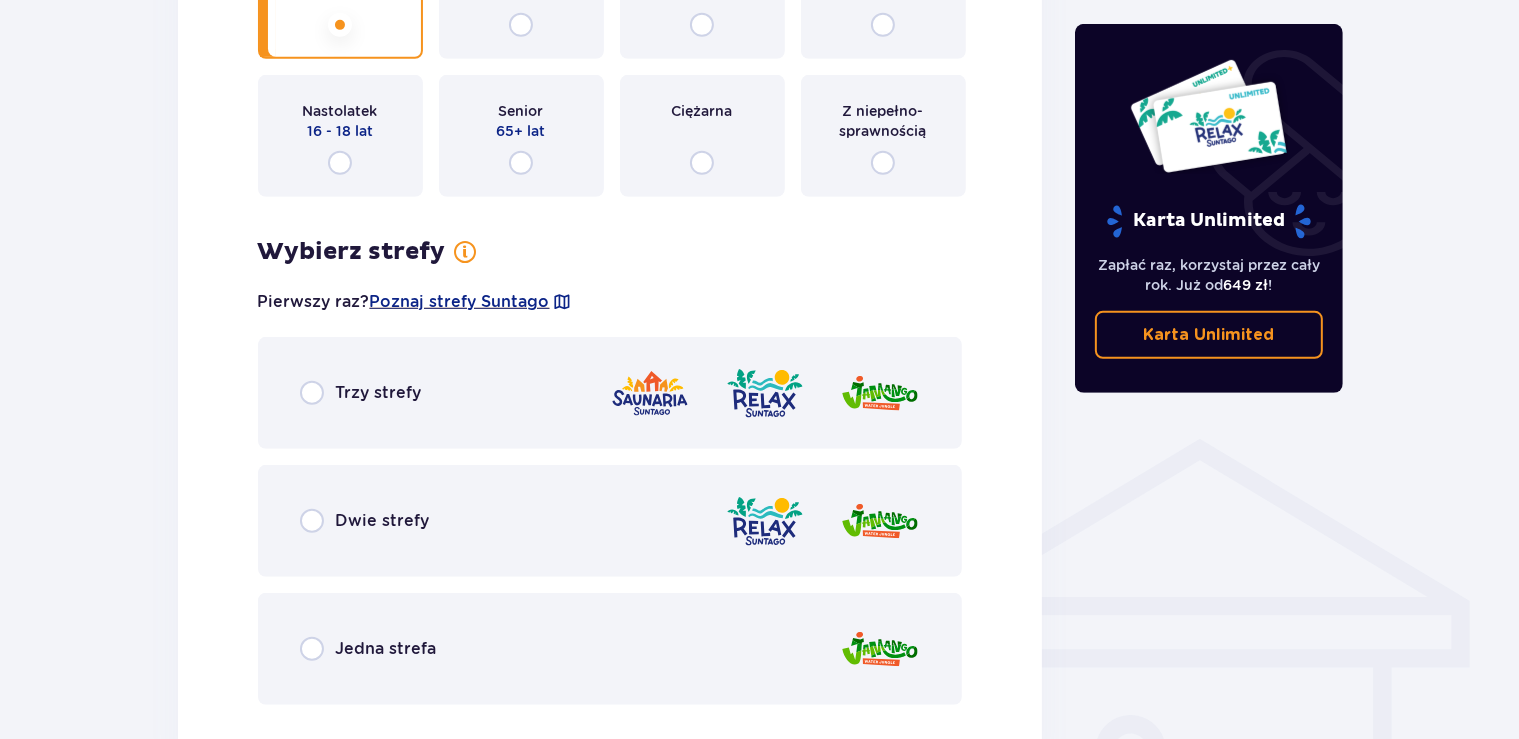 click on "Trzy strefy" at bounding box center [610, 393] 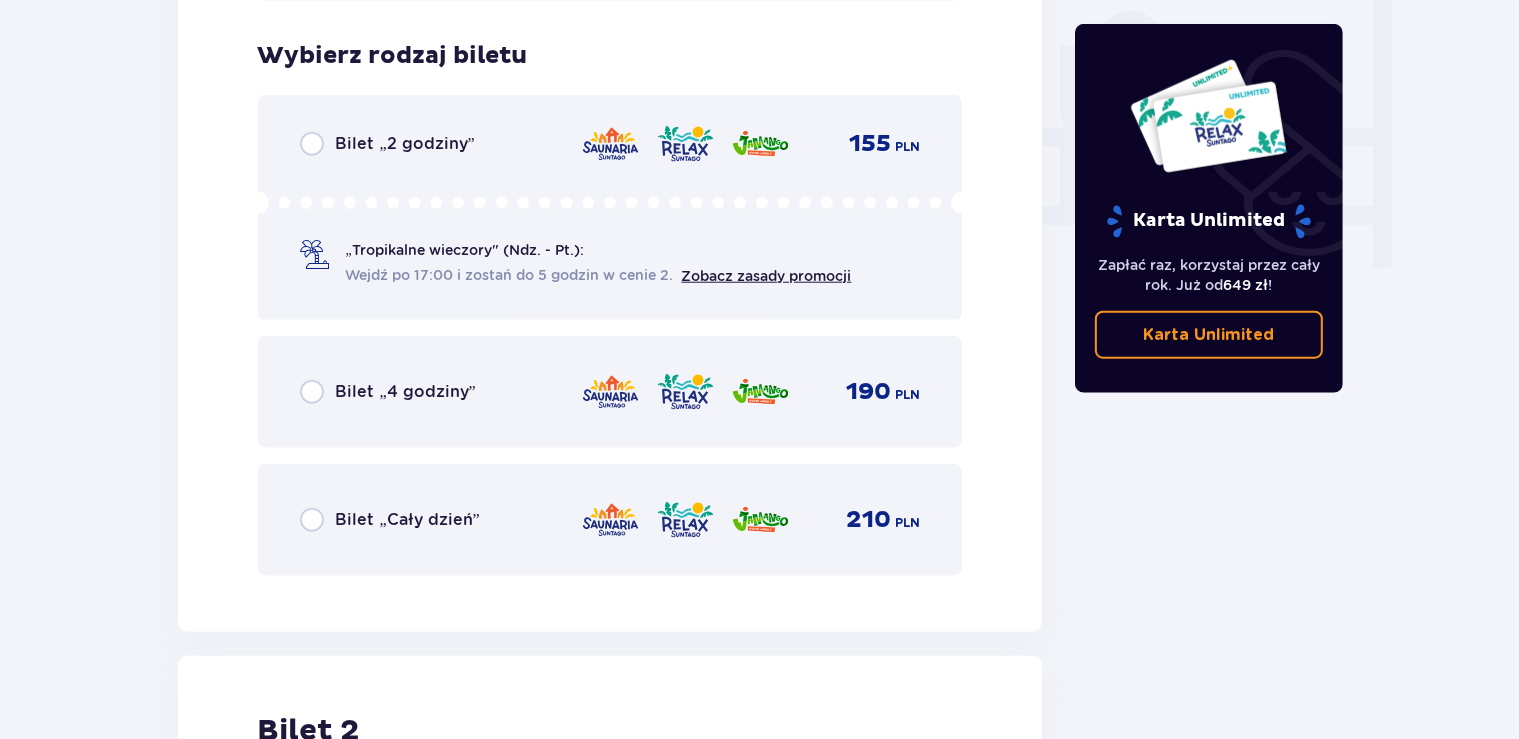 scroll, scrollTop: 1482, scrollLeft: 0, axis: vertical 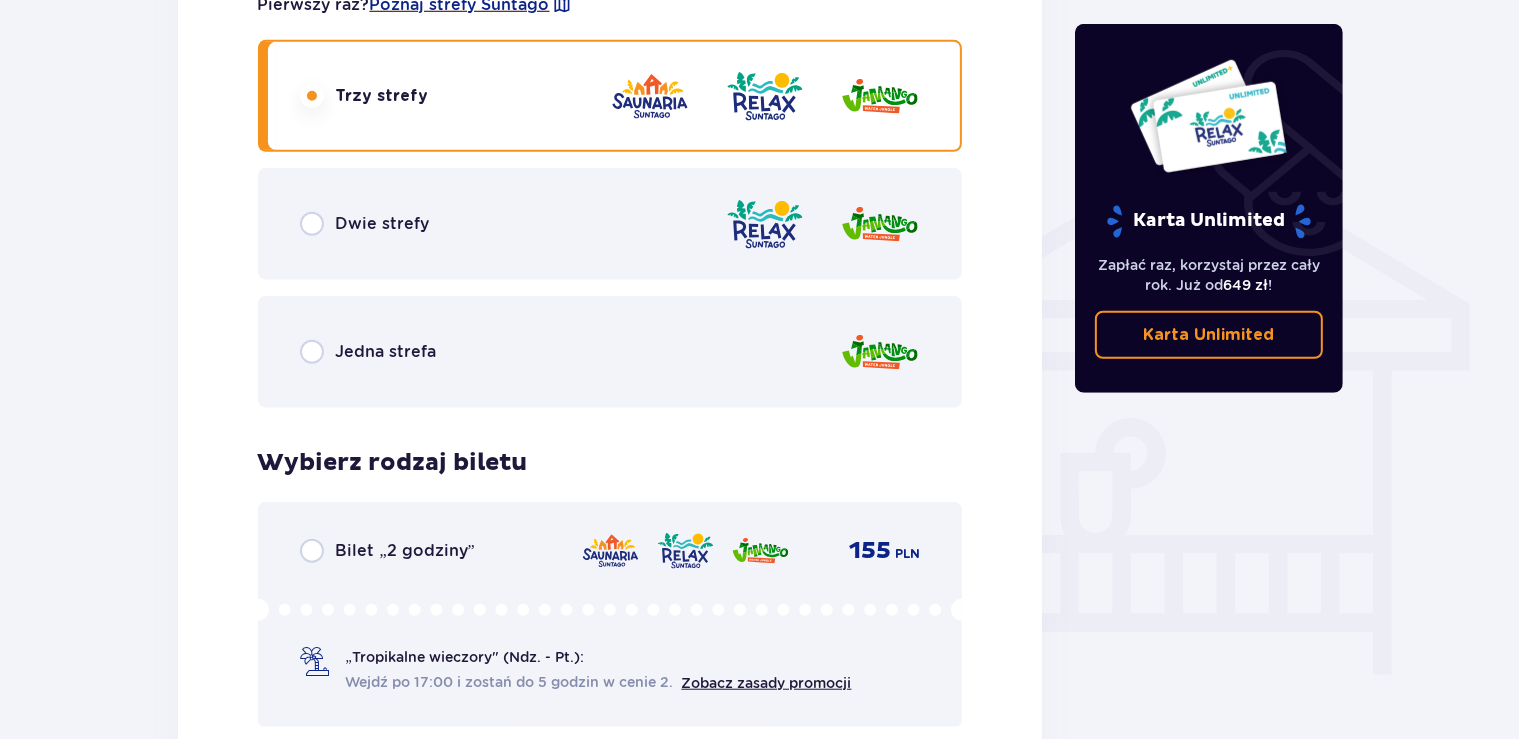 click on "Dwie strefy" at bounding box center (365, 224) 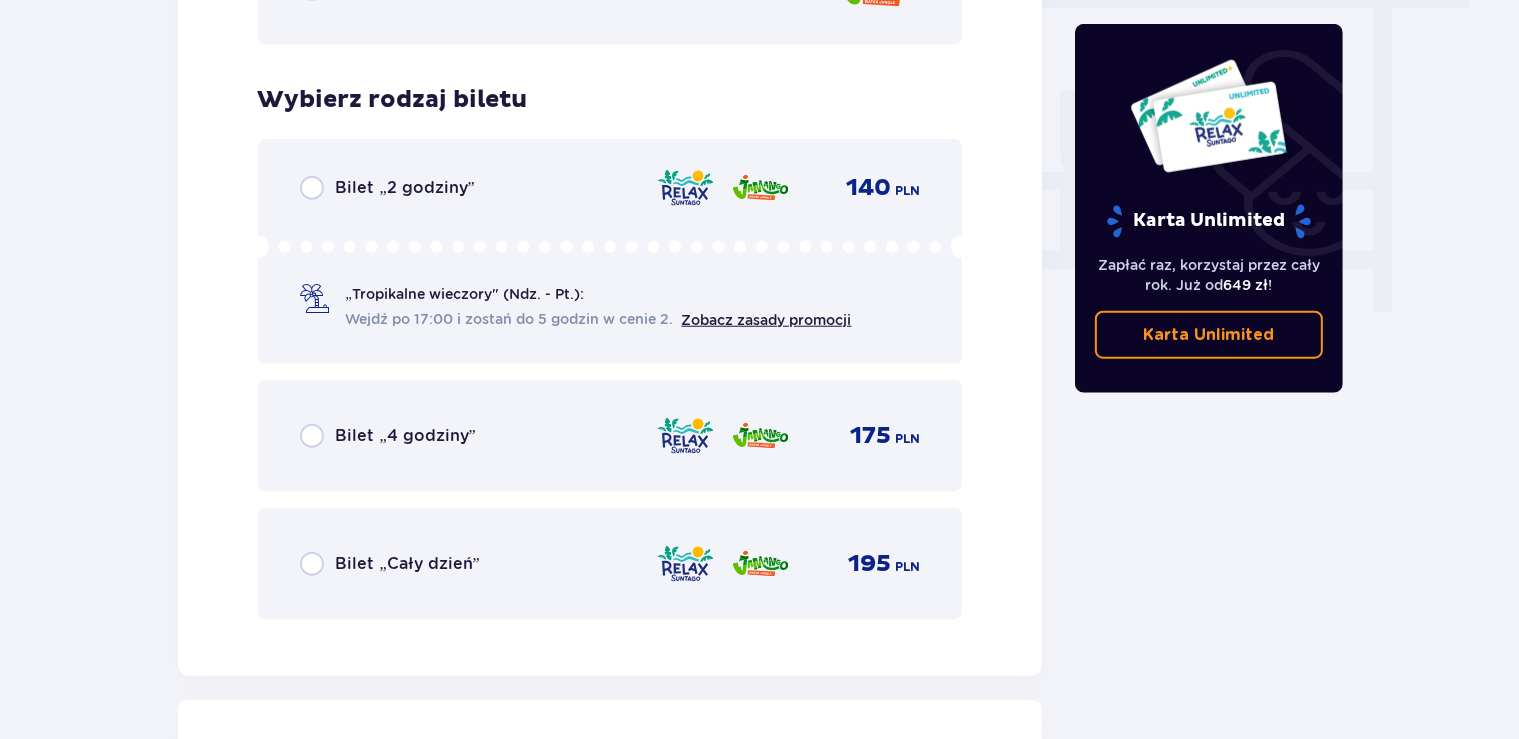 scroll, scrollTop: 1799, scrollLeft: 0, axis: vertical 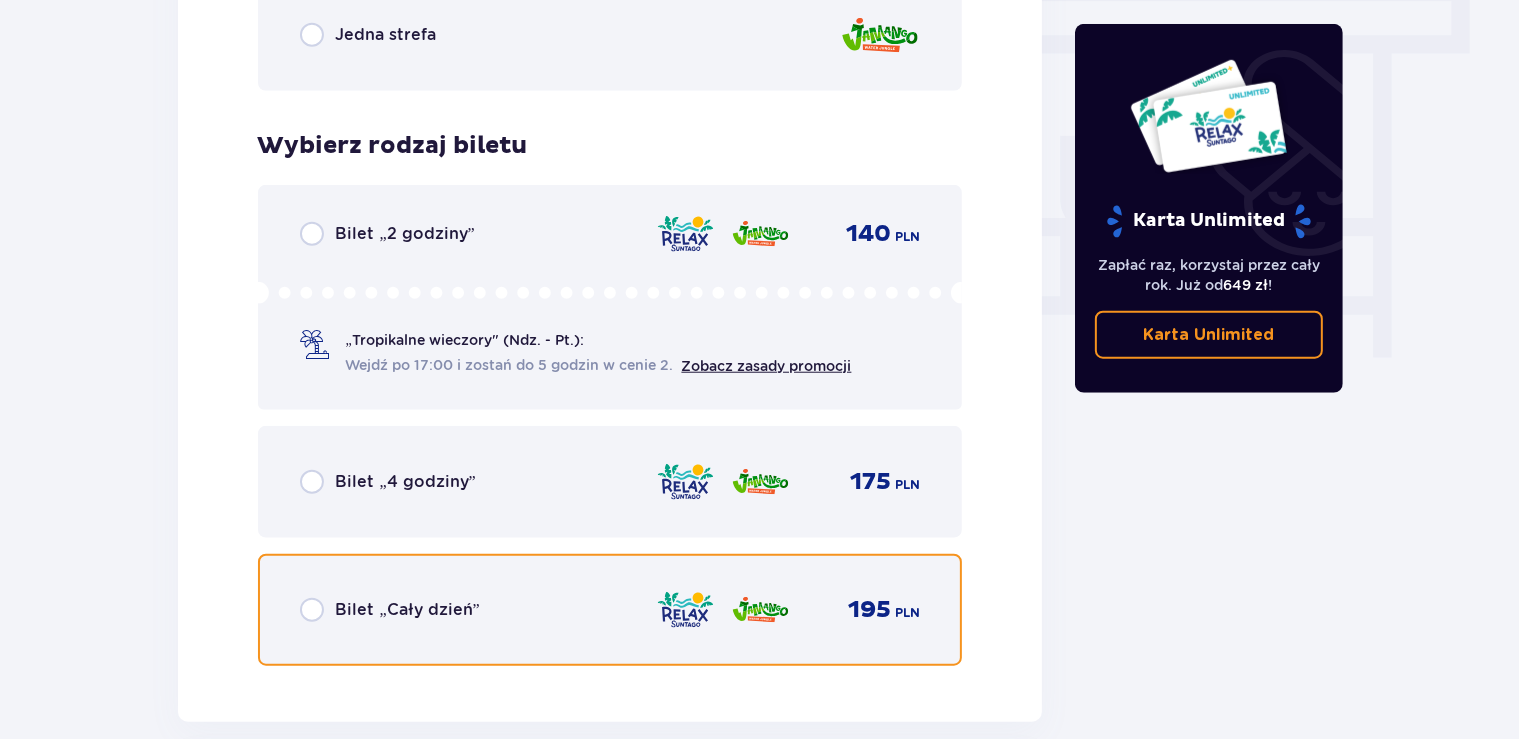 click at bounding box center (312, 610) 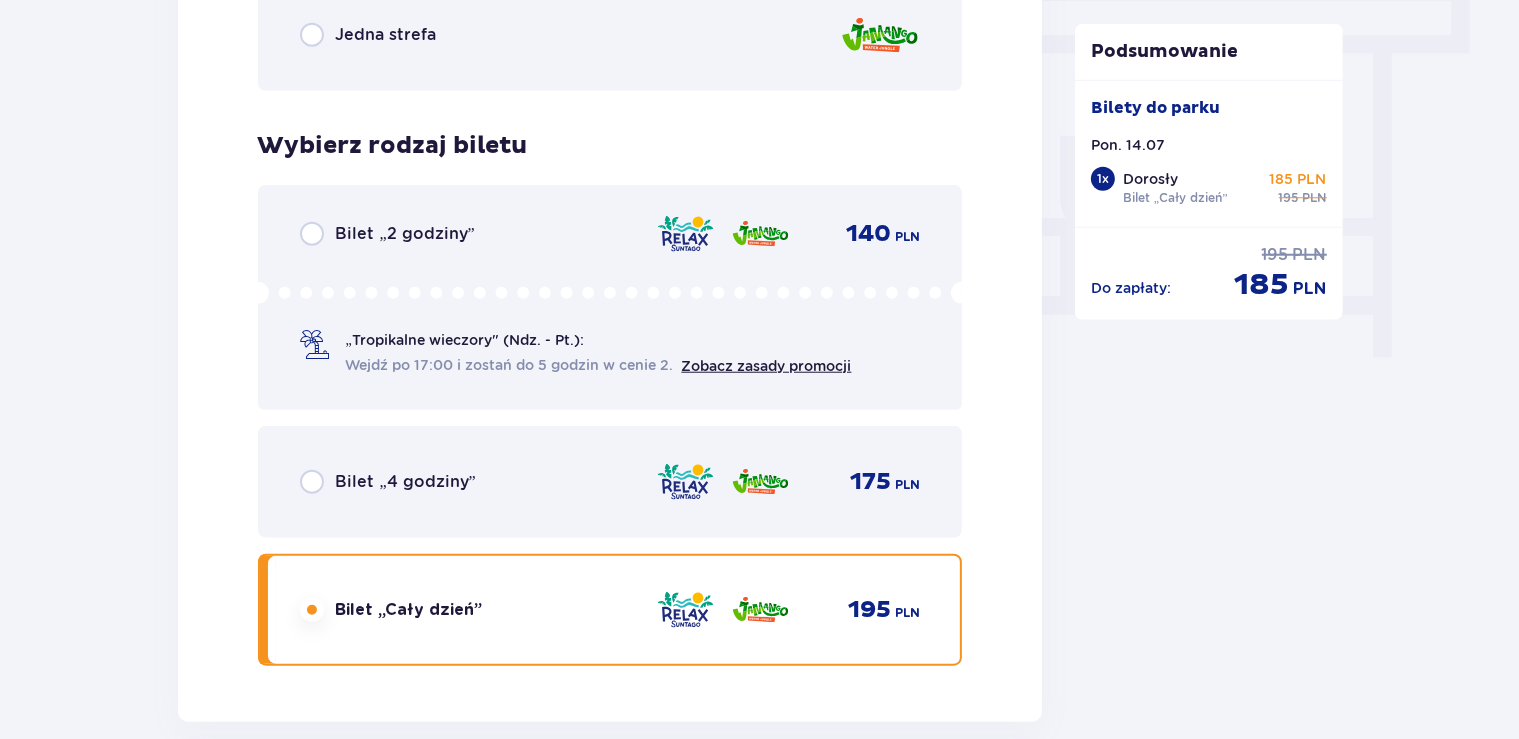scroll, scrollTop: 2519, scrollLeft: 0, axis: vertical 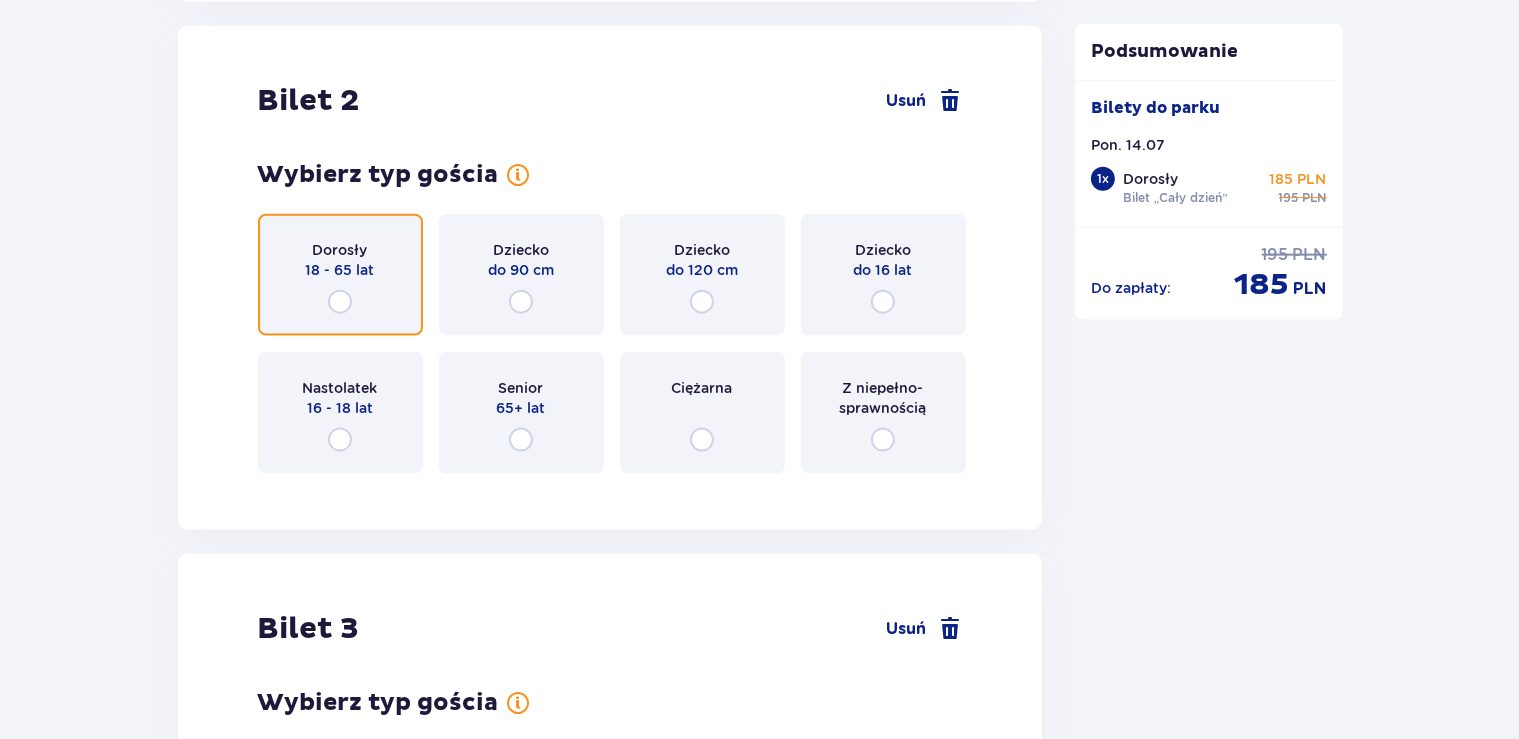 click at bounding box center (340, 302) 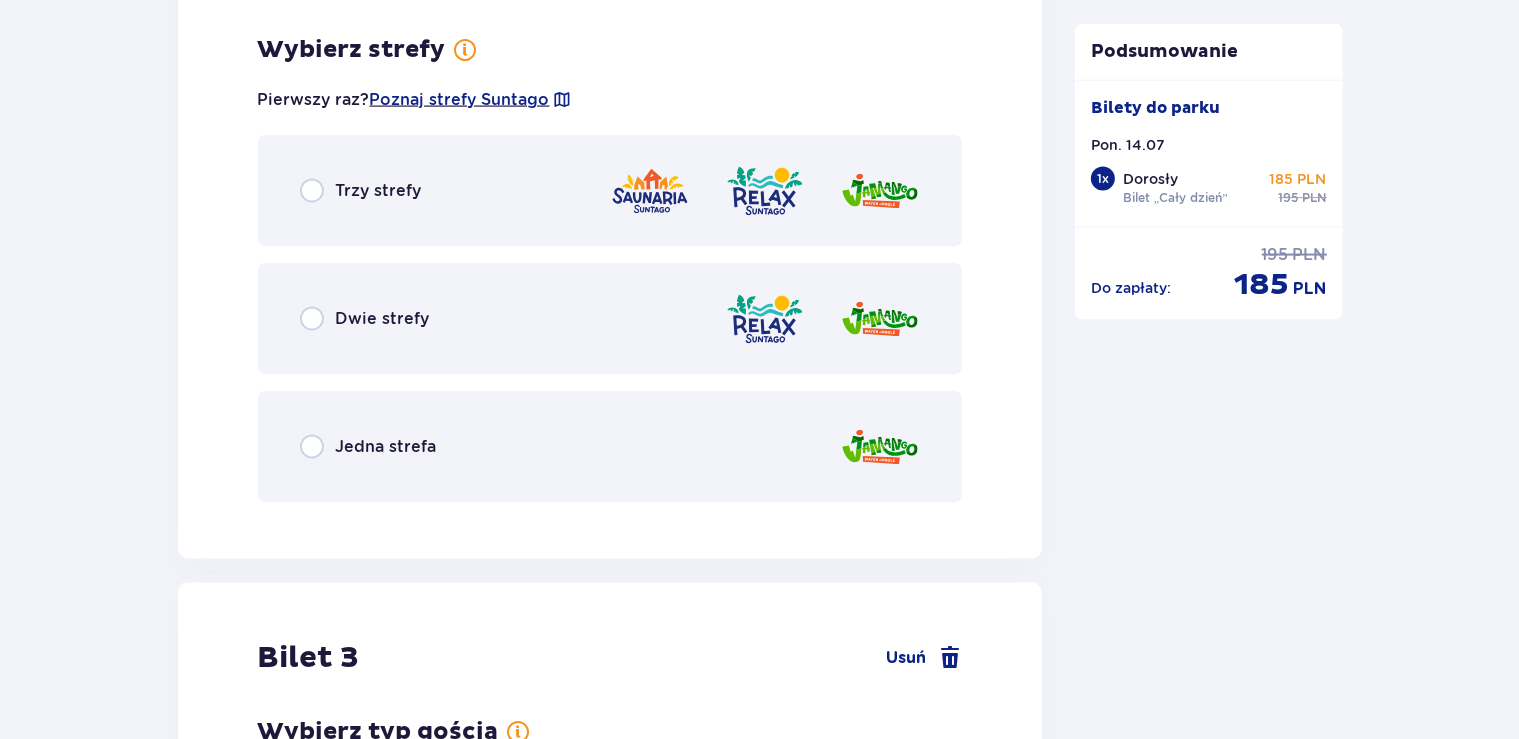 scroll, scrollTop: 3007, scrollLeft: 0, axis: vertical 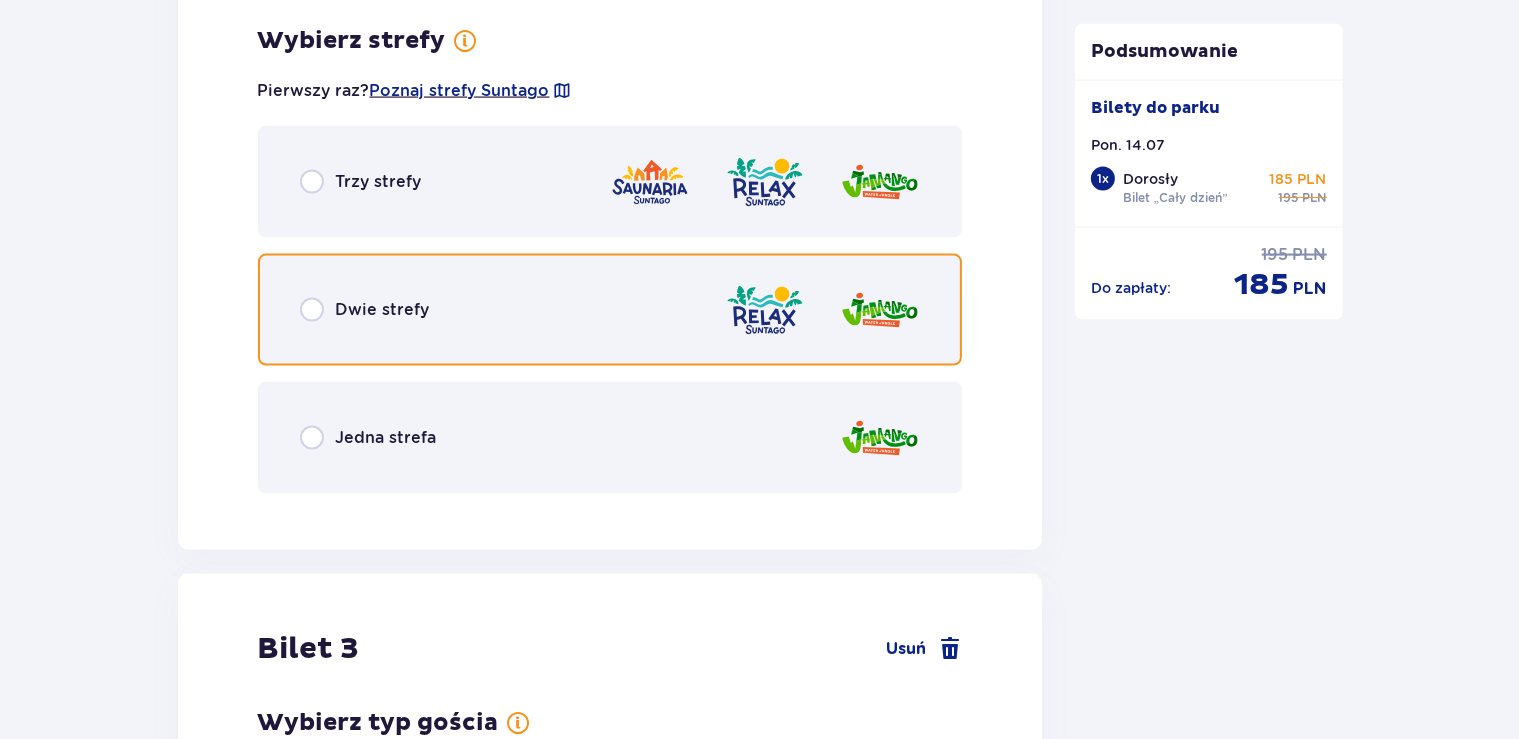 click at bounding box center [312, 310] 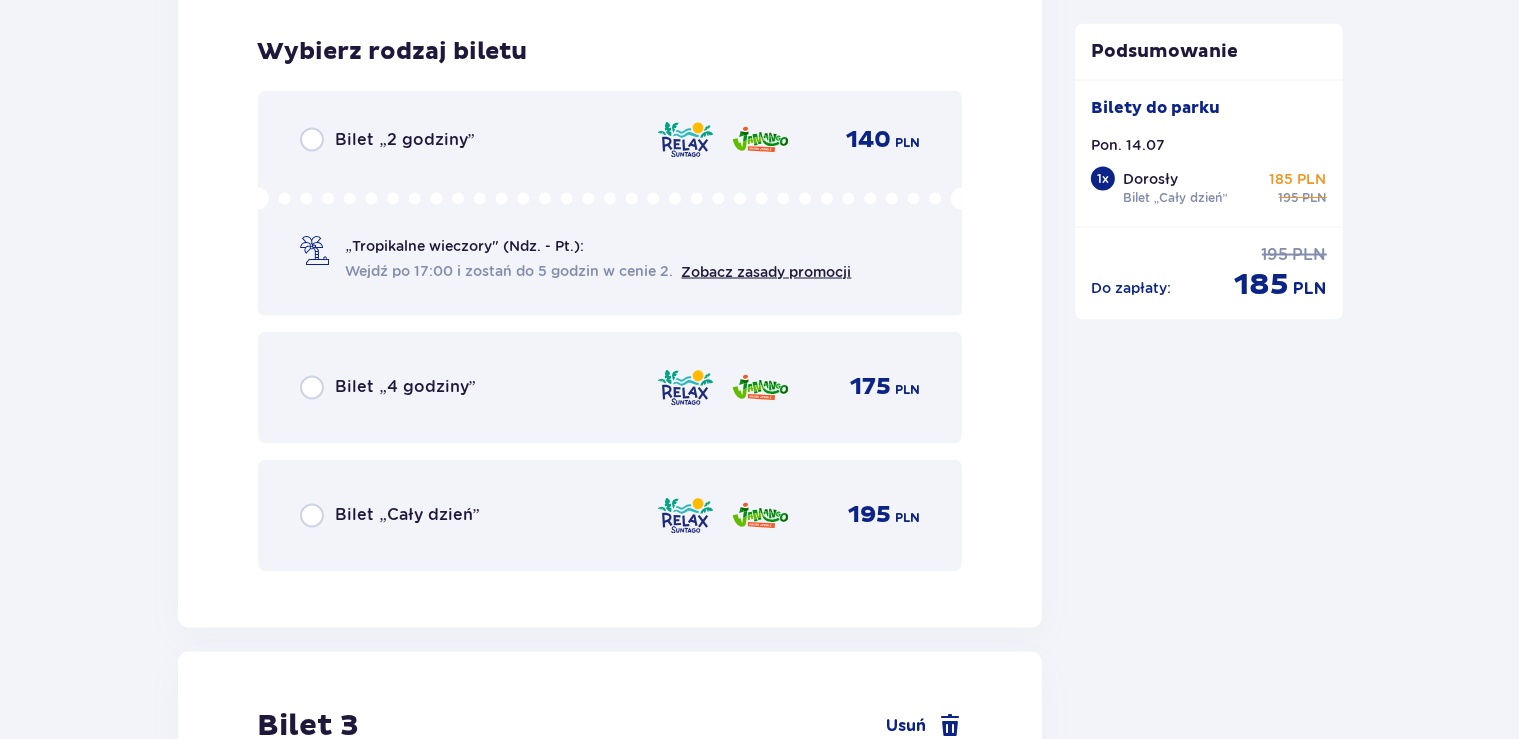 scroll, scrollTop: 3515, scrollLeft: 0, axis: vertical 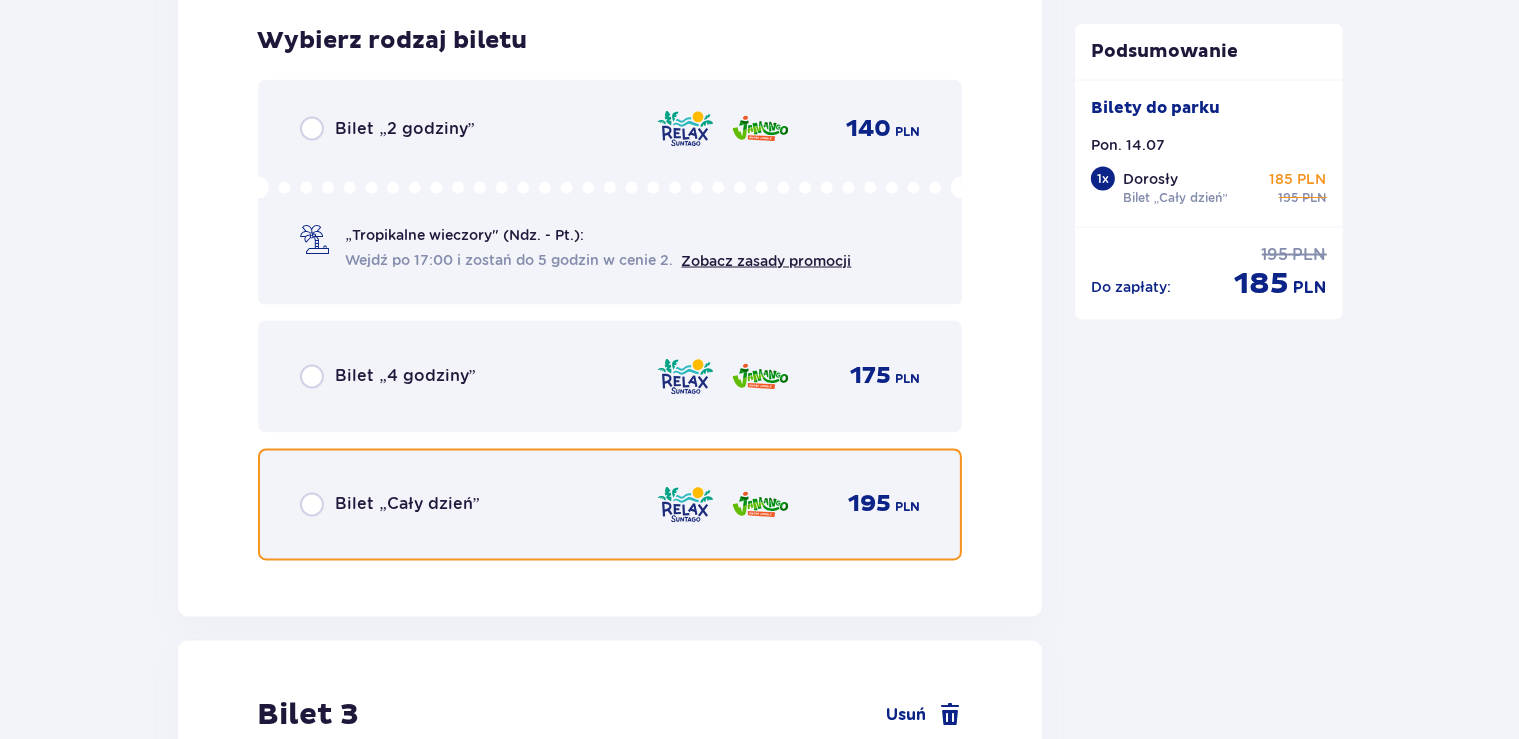 click at bounding box center [312, 505] 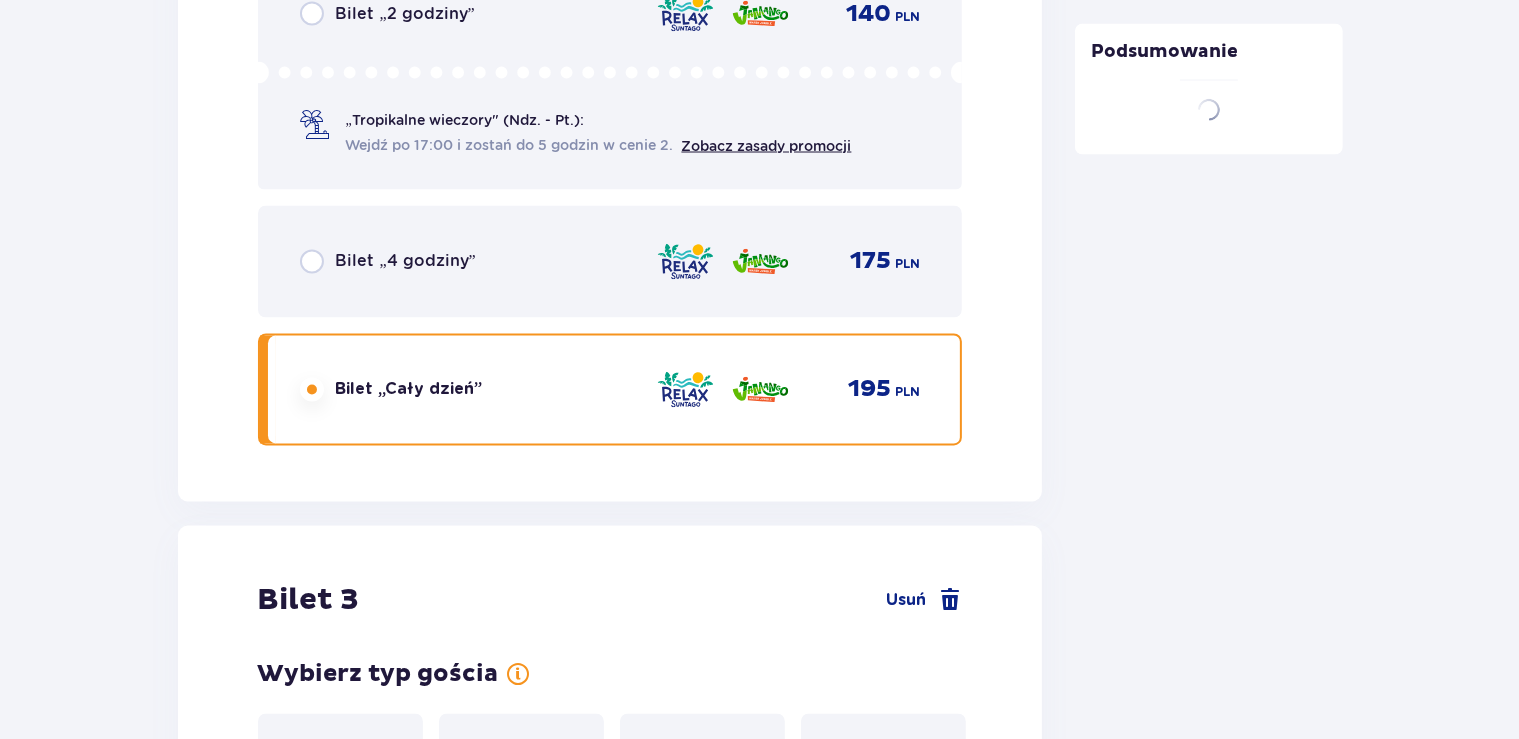 scroll, scrollTop: 4128, scrollLeft: 0, axis: vertical 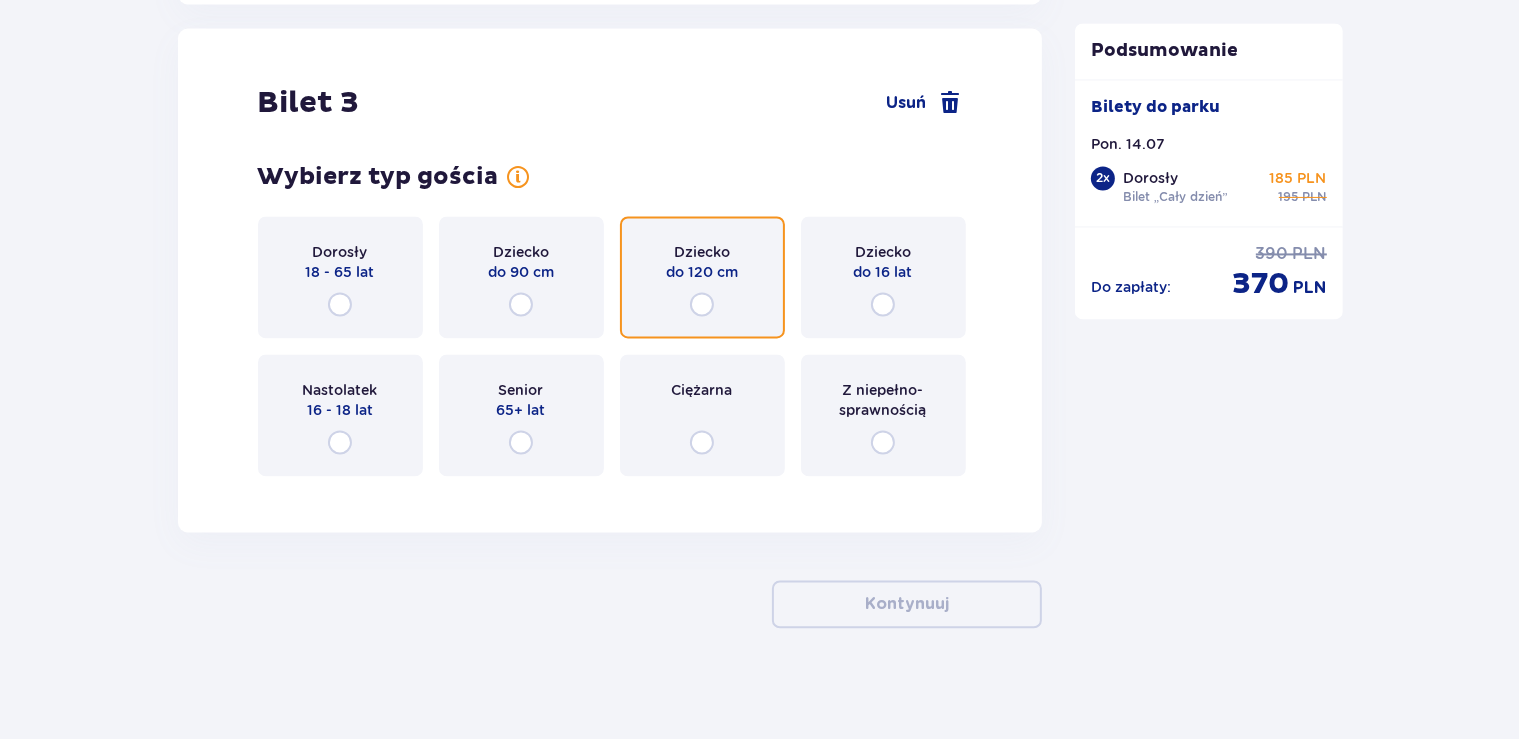 click at bounding box center (702, 304) 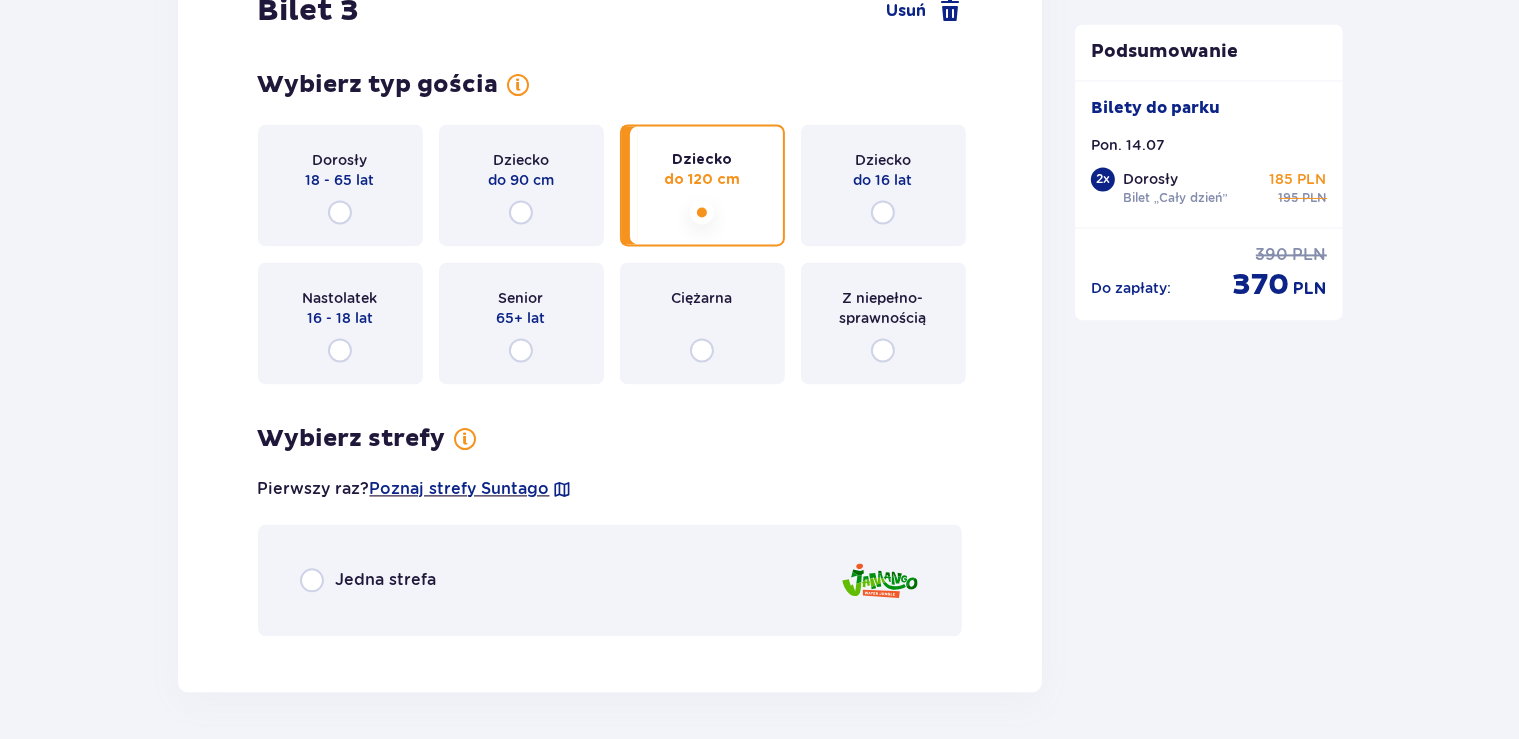 scroll, scrollTop: 4175, scrollLeft: 0, axis: vertical 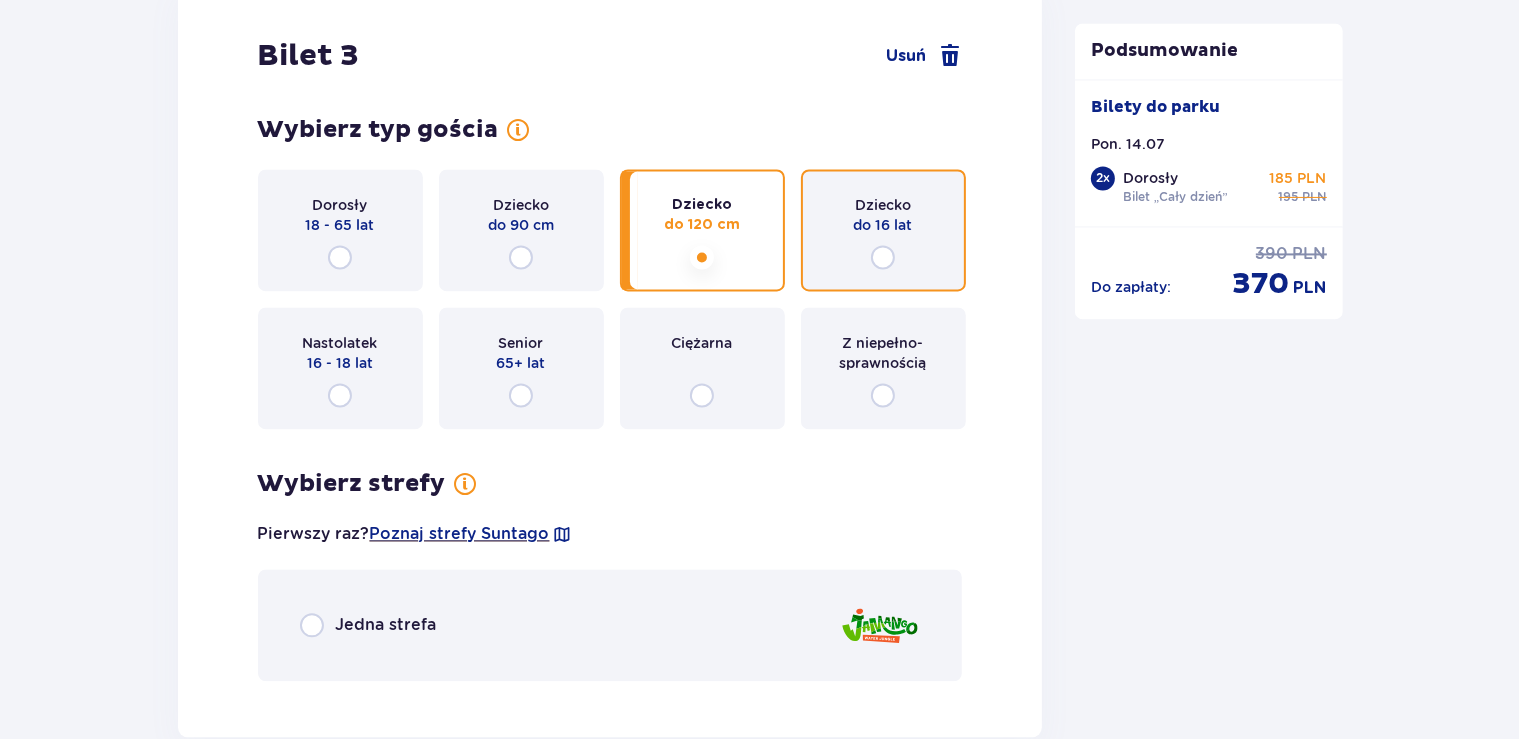 click at bounding box center [883, 257] 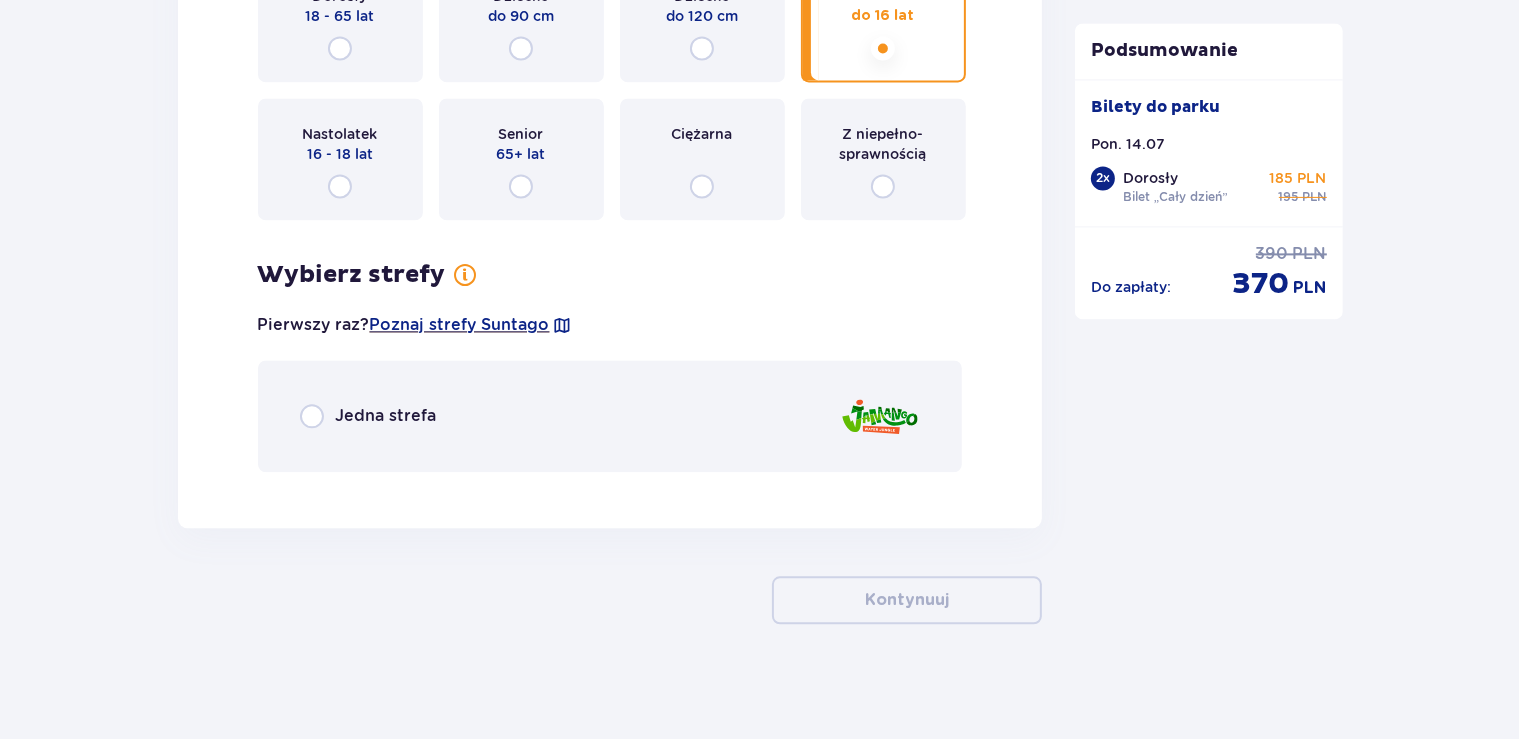 scroll, scrollTop: 4386, scrollLeft: 0, axis: vertical 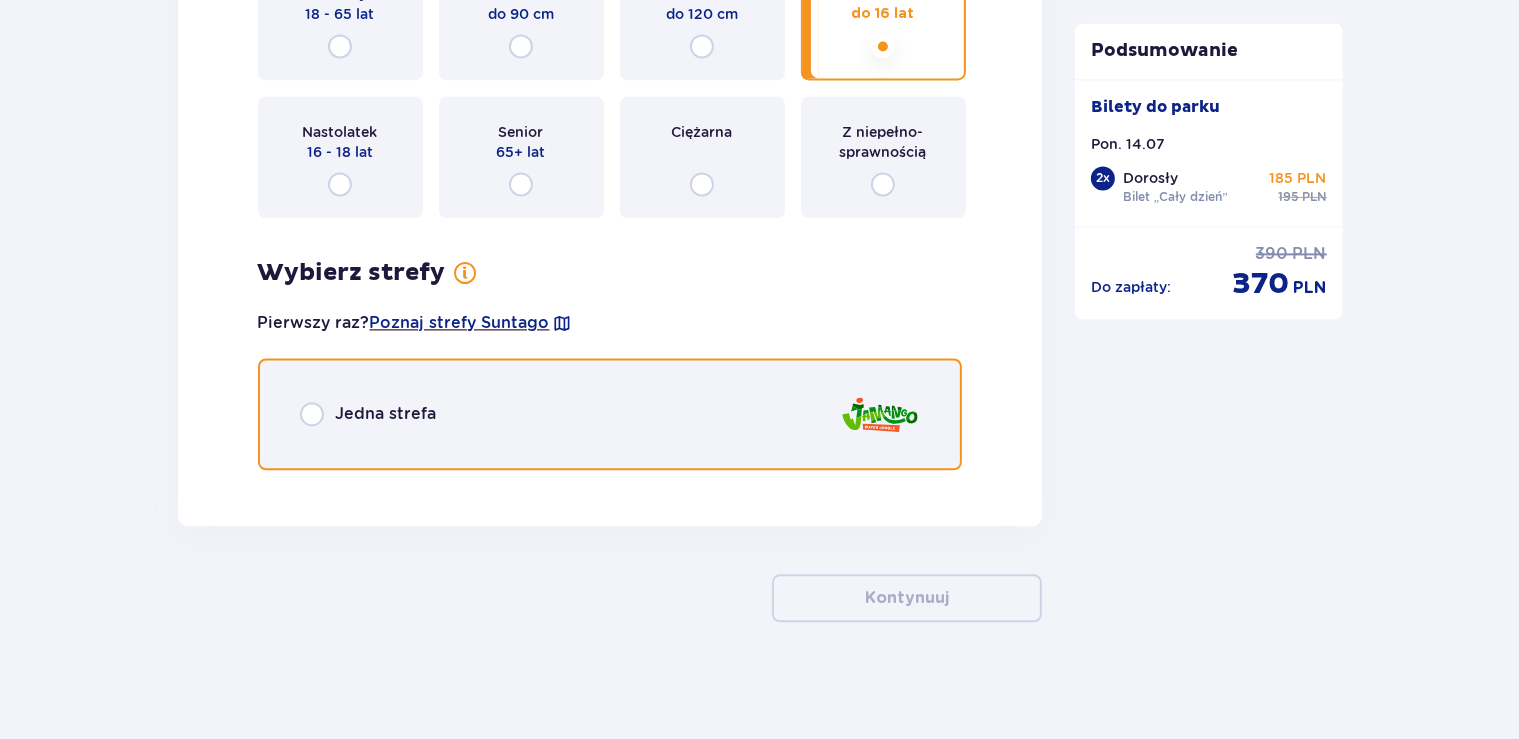 click at bounding box center [312, 414] 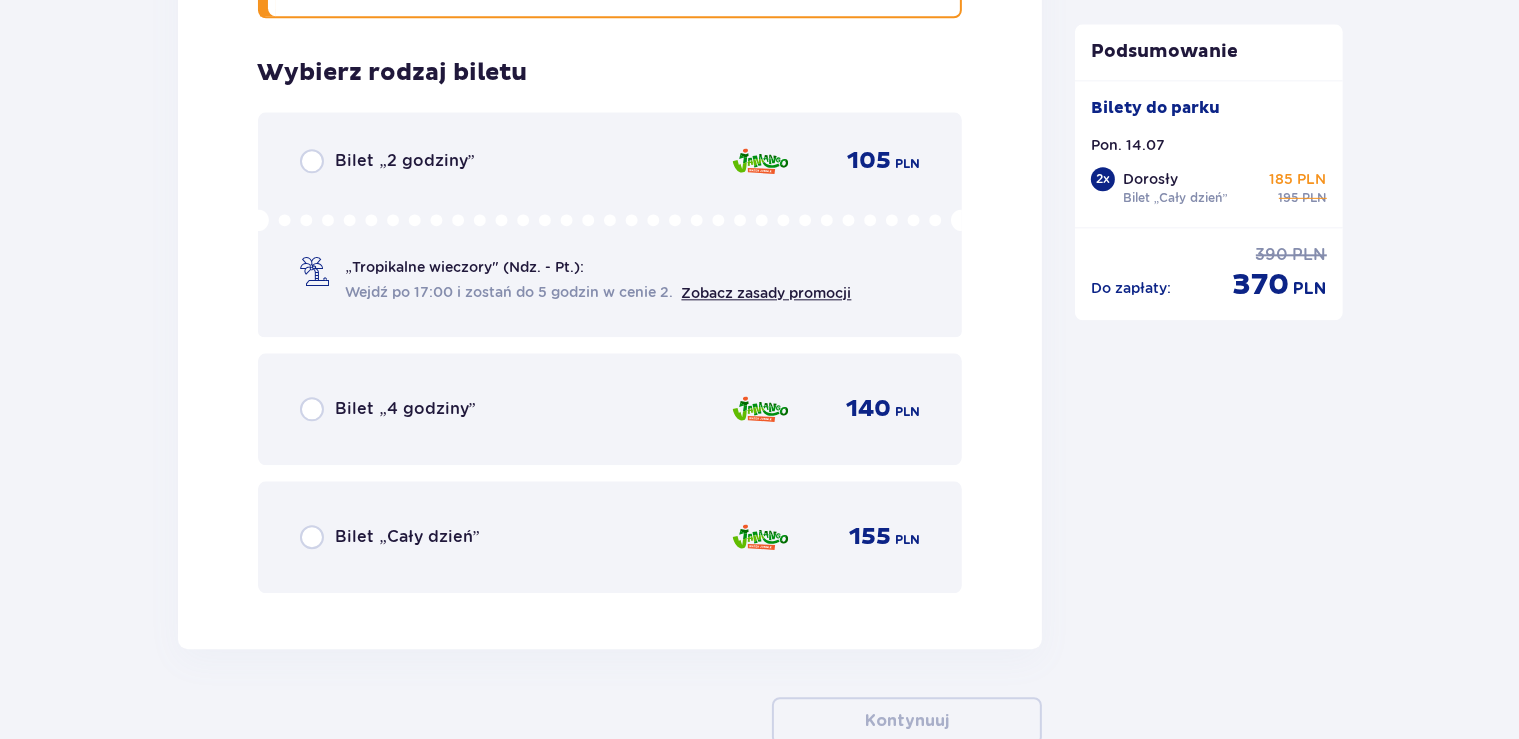 scroll, scrollTop: 4868, scrollLeft: 0, axis: vertical 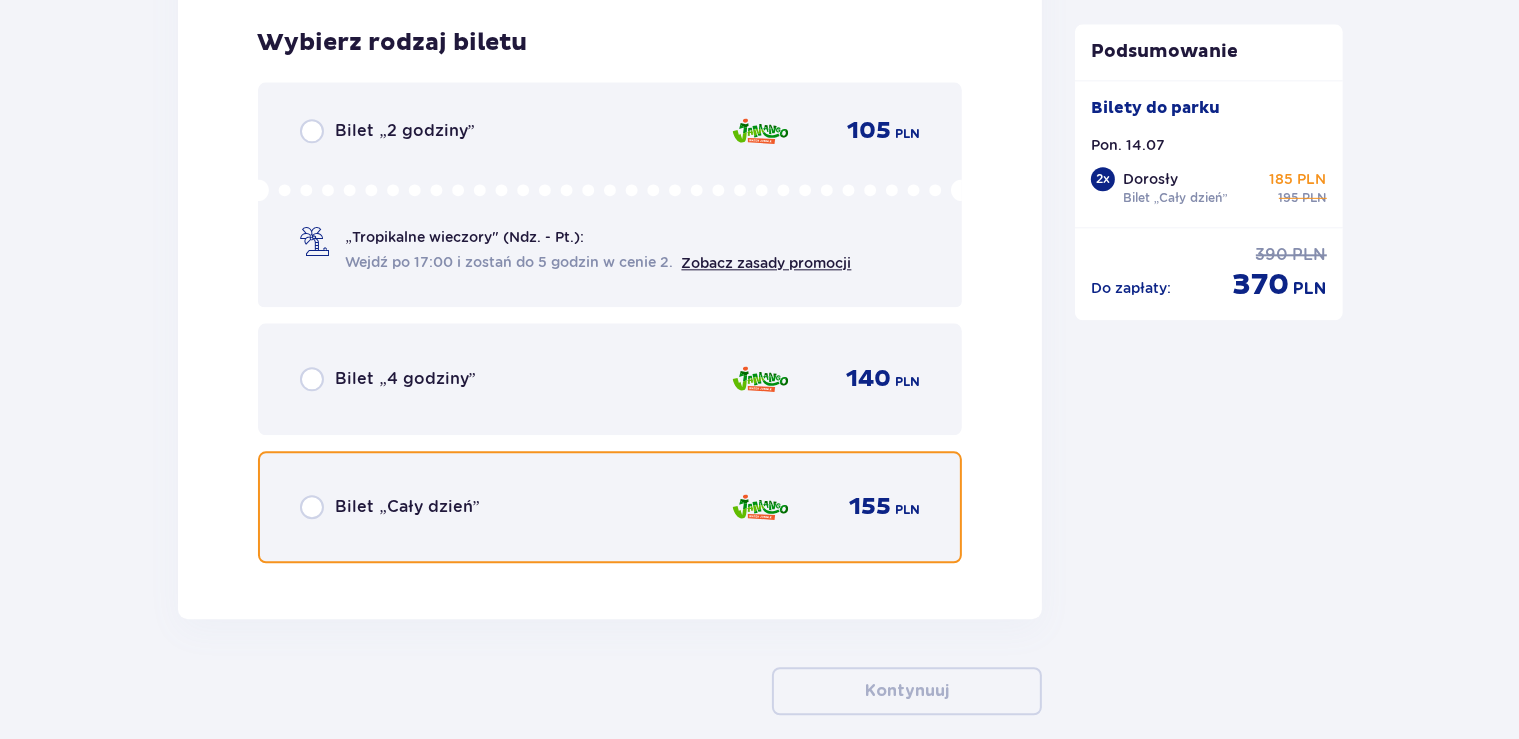 click at bounding box center [312, 507] 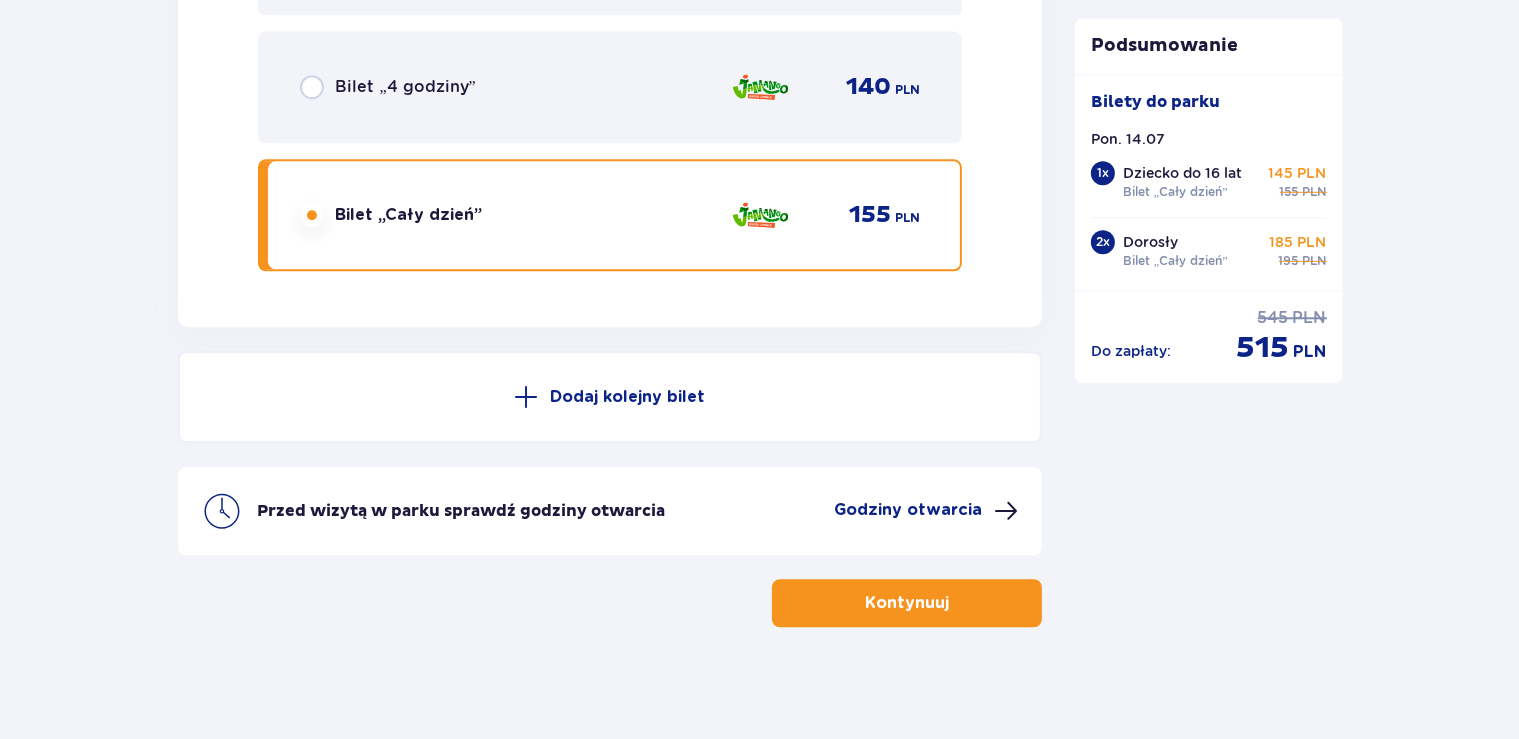 scroll, scrollTop: 5164, scrollLeft: 0, axis: vertical 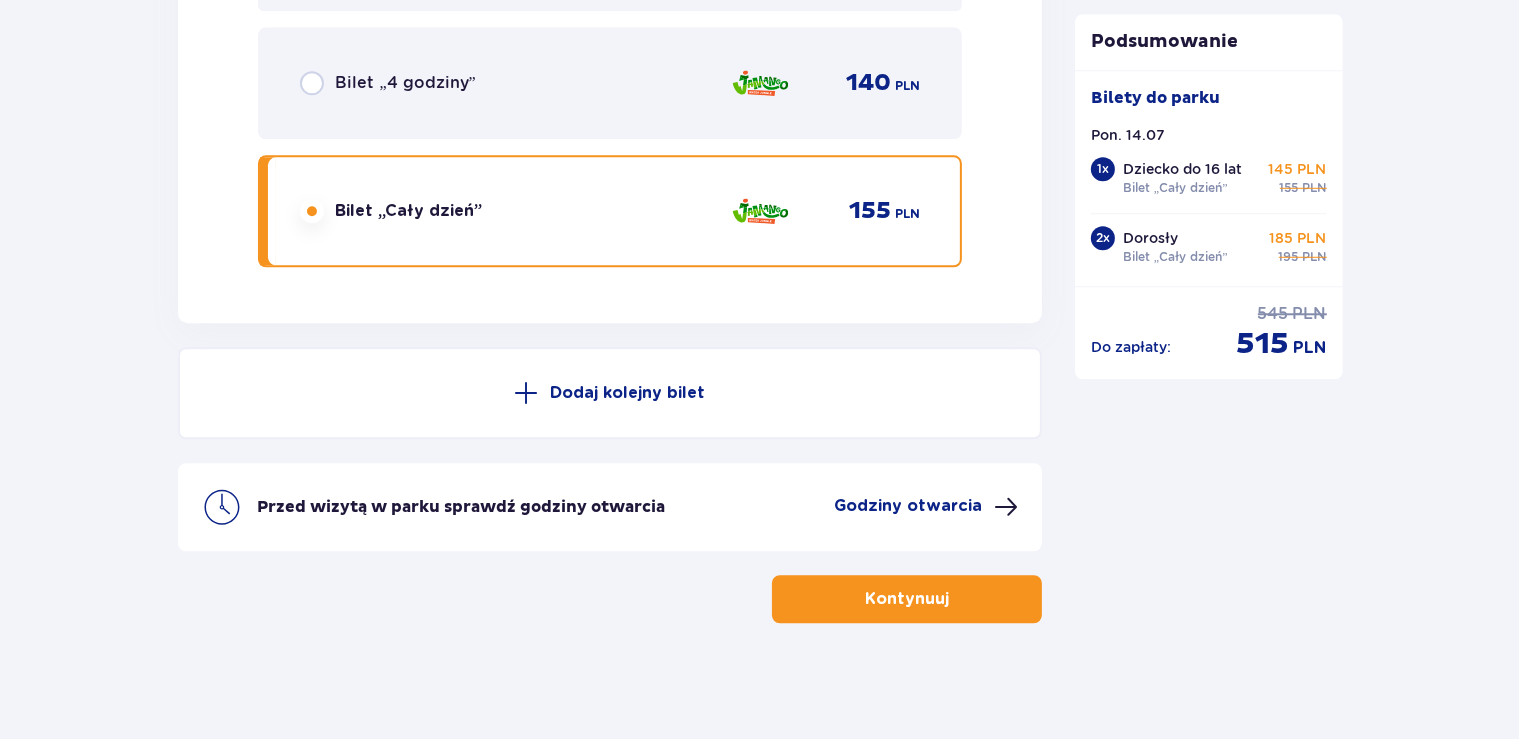 click on "Kontynuuj" at bounding box center [907, 599] 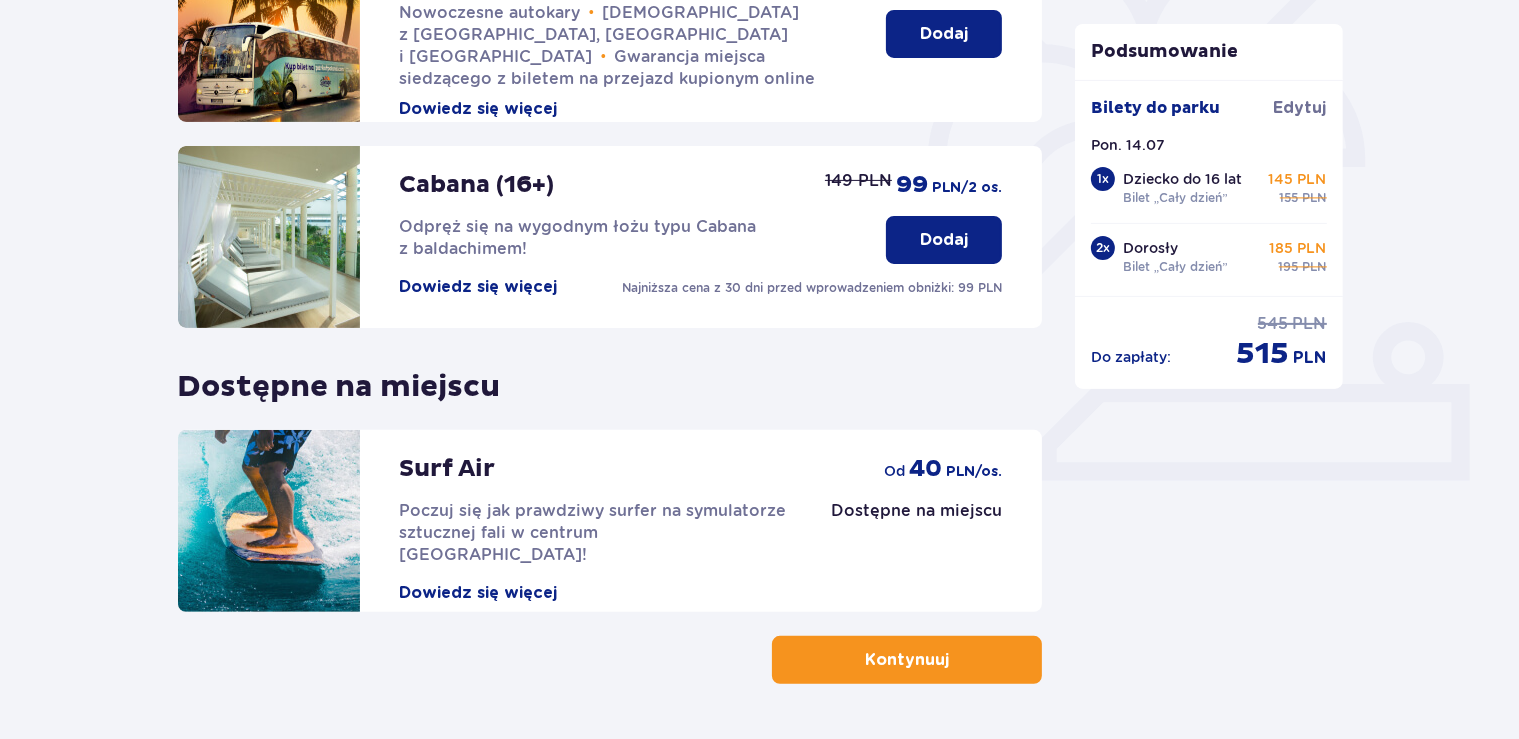 scroll, scrollTop: 511, scrollLeft: 0, axis: vertical 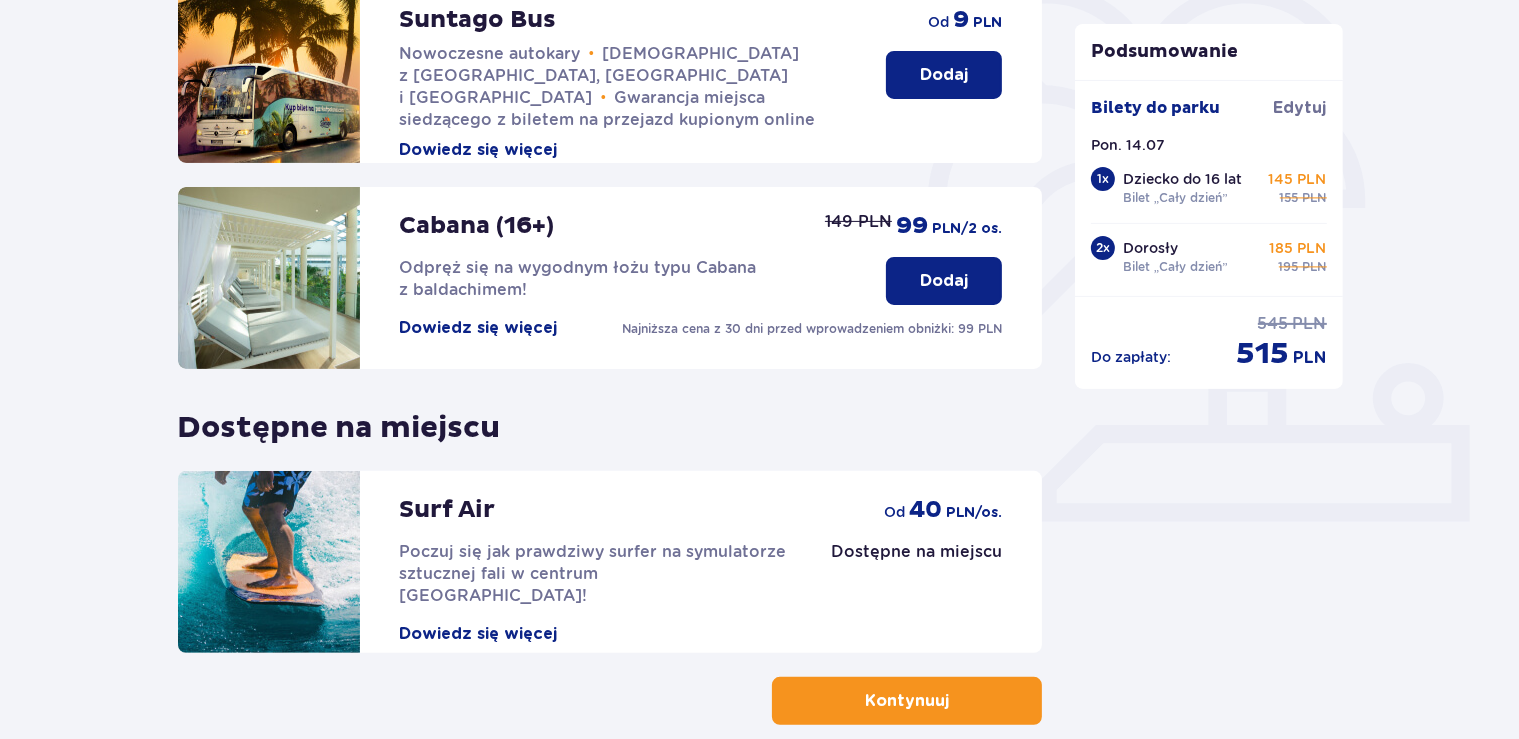 click at bounding box center (953, 701) 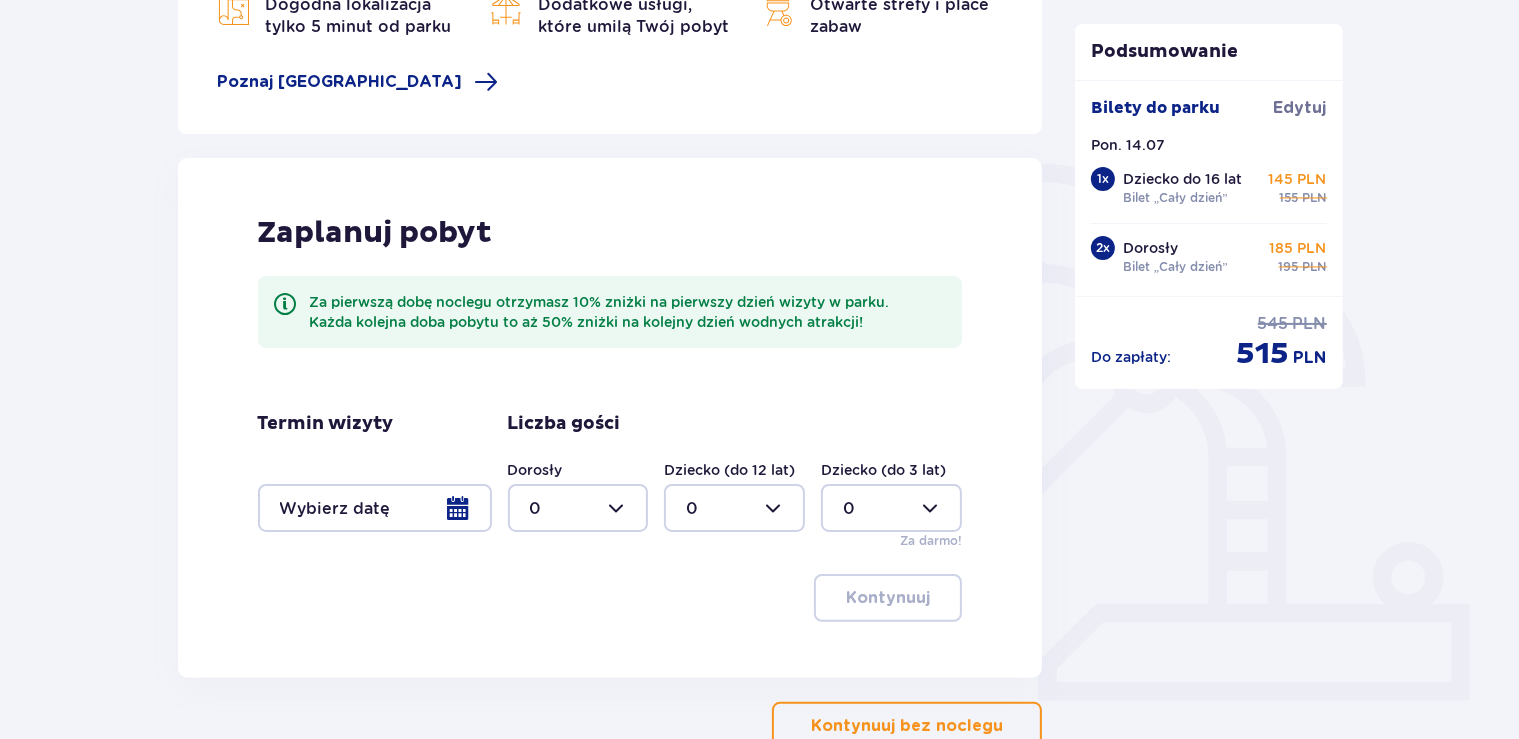 scroll, scrollTop: 422, scrollLeft: 0, axis: vertical 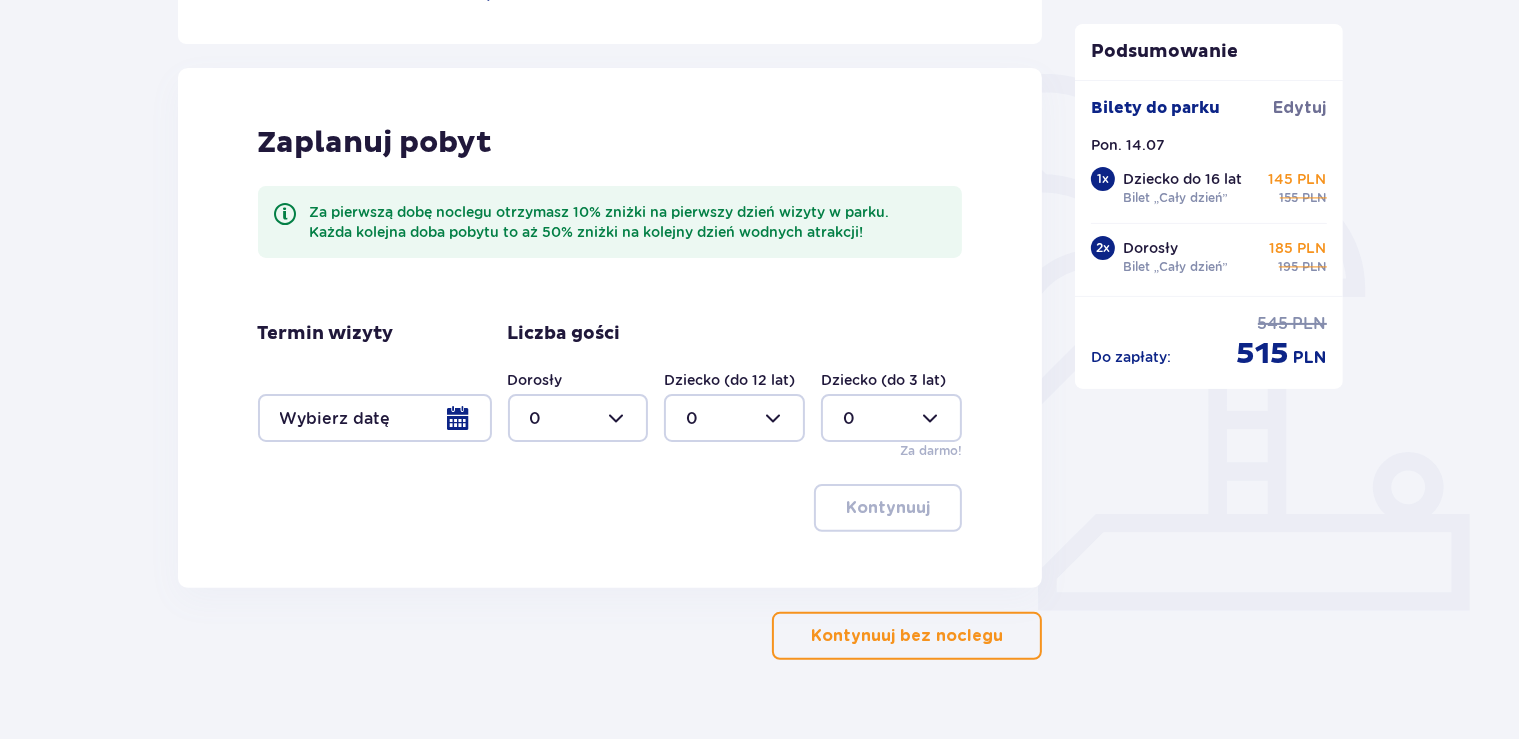 click on "Kontynuuj bez noclegu" at bounding box center (907, 636) 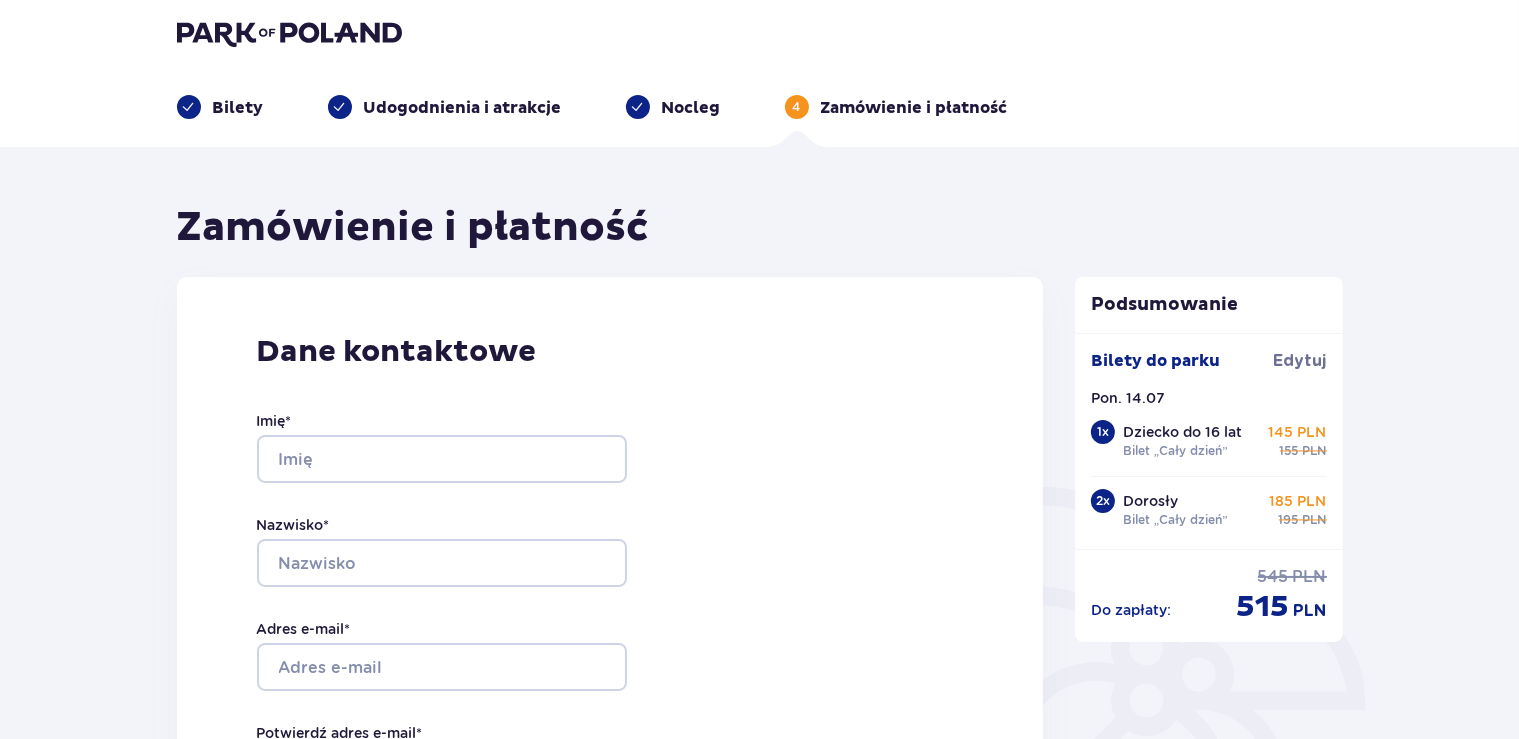 scroll, scrollTop: 0, scrollLeft: 0, axis: both 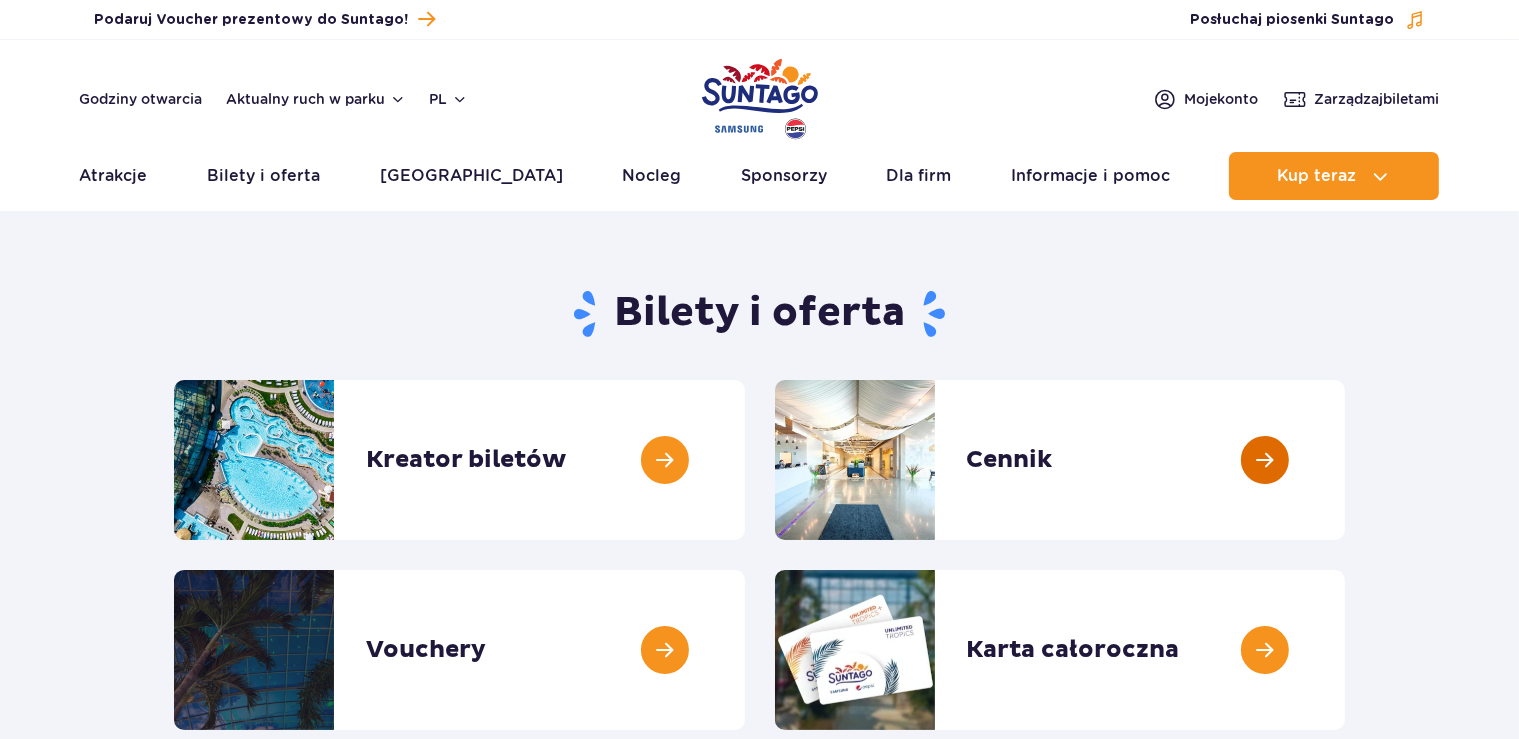 click at bounding box center [1345, 460] 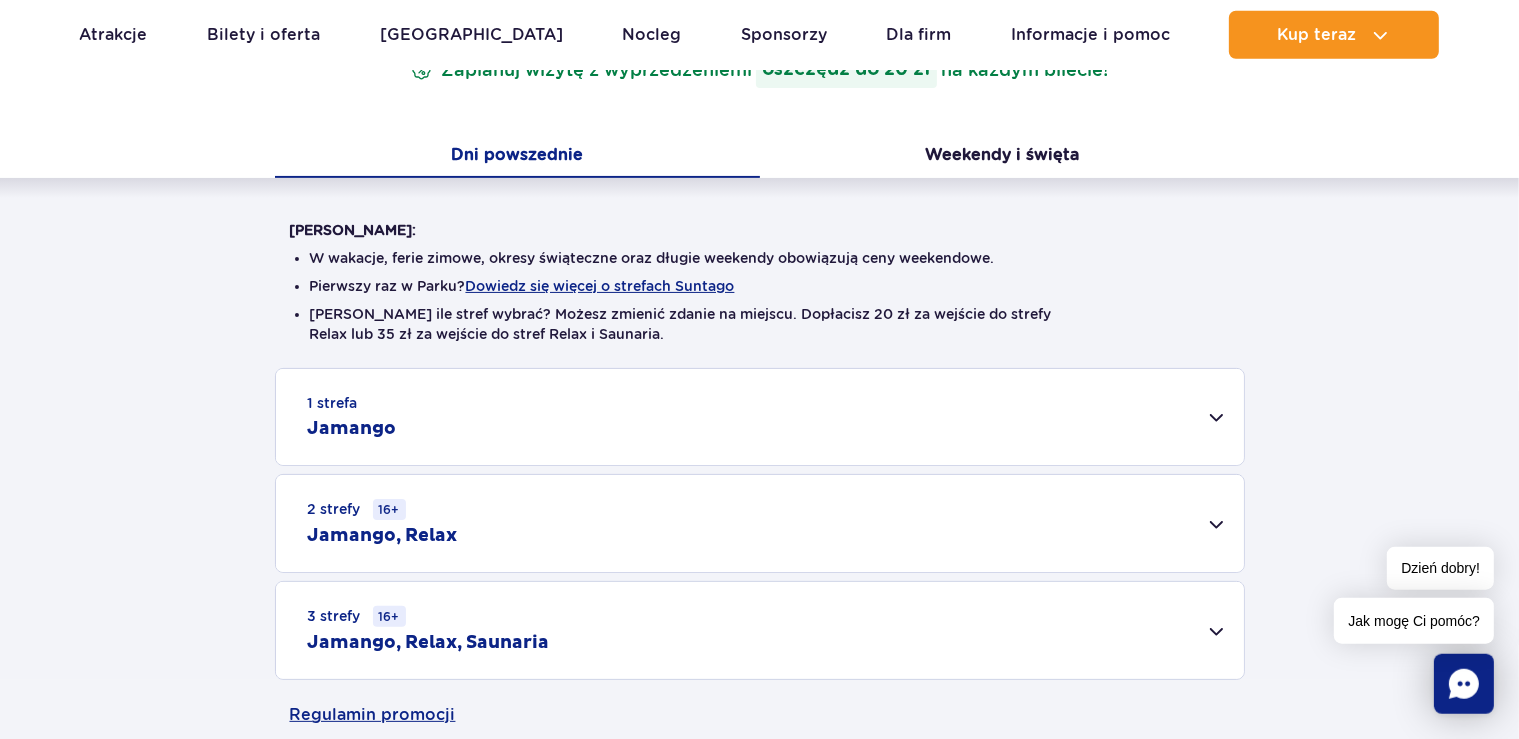 scroll, scrollTop: 422, scrollLeft: 0, axis: vertical 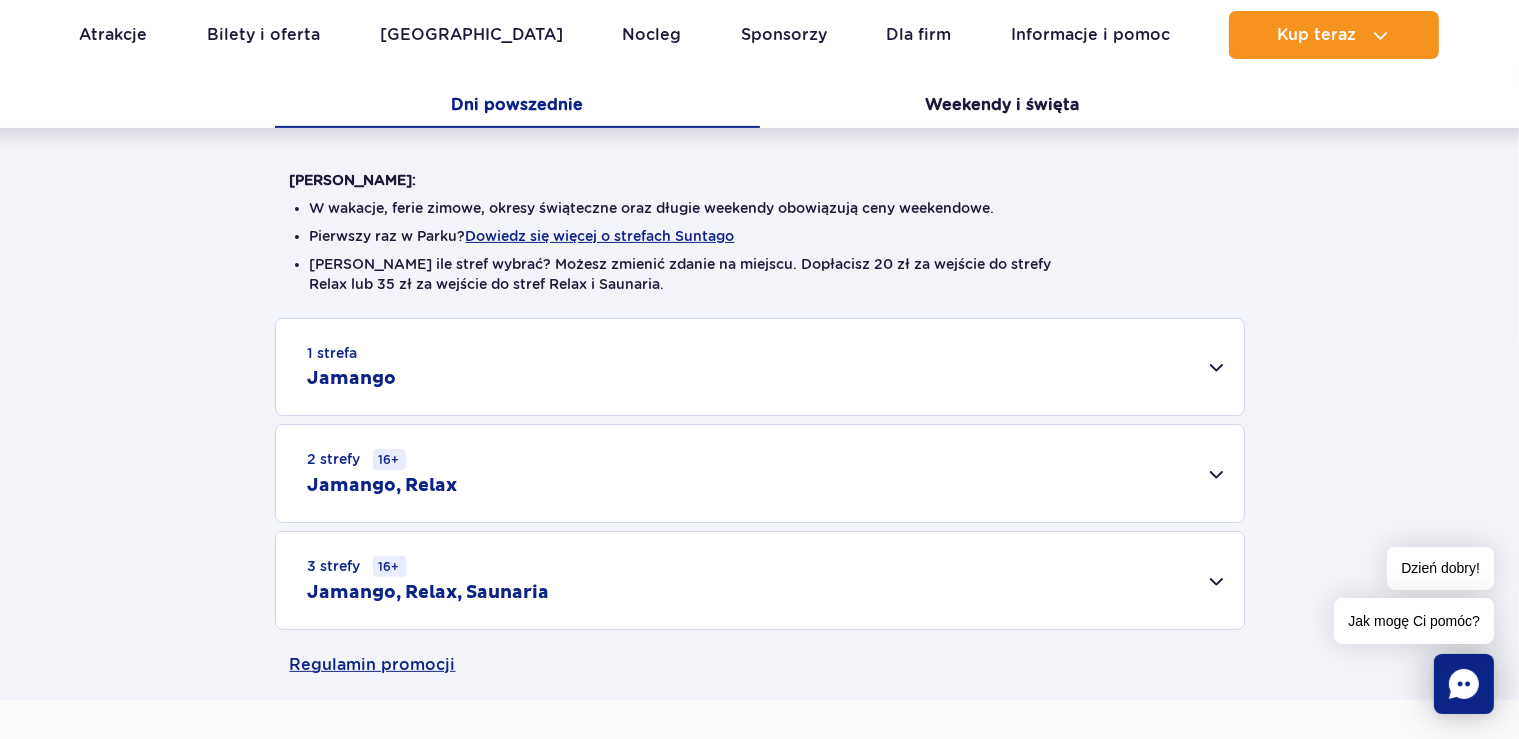 click on "2 strefy  16+
Jamango, Relax" at bounding box center (760, 473) 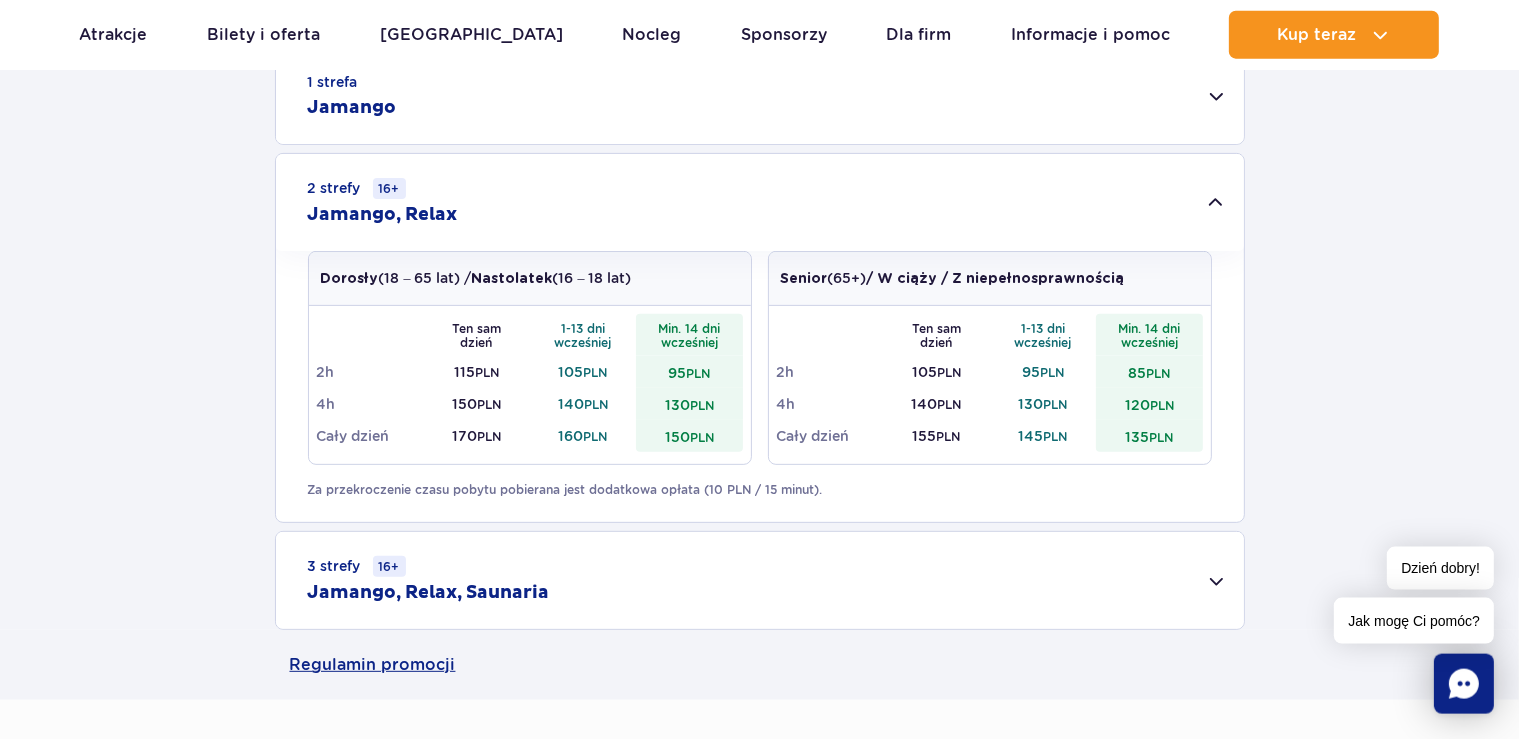 scroll, scrollTop: 739, scrollLeft: 0, axis: vertical 